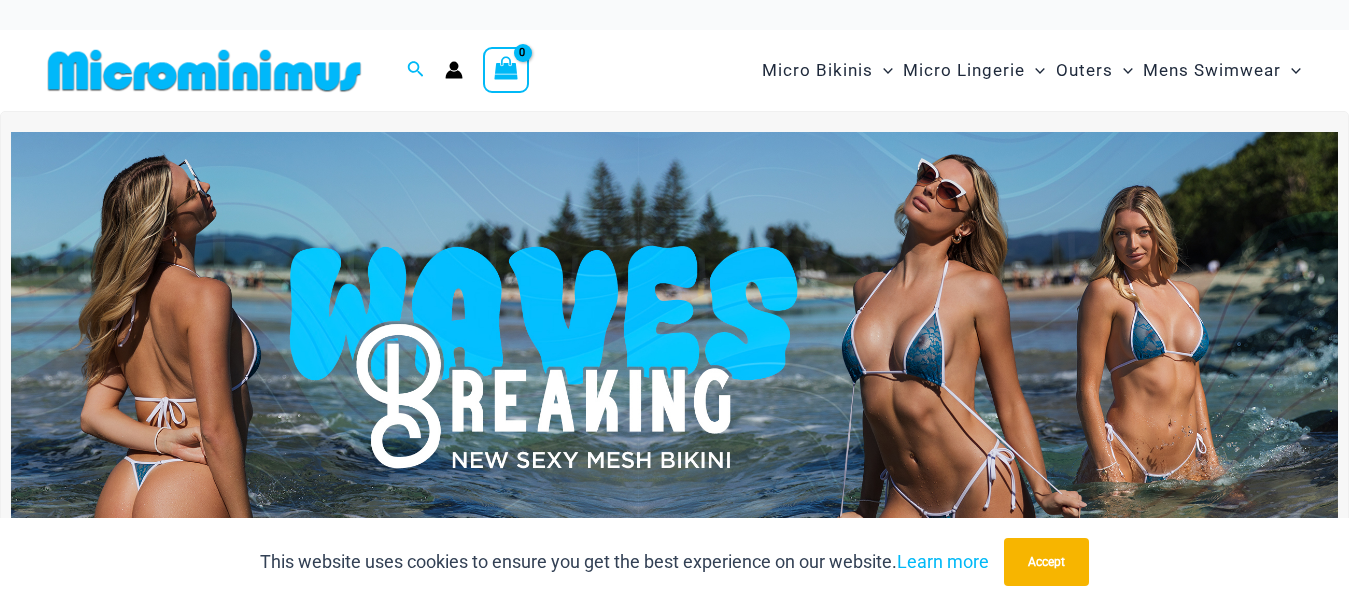 scroll, scrollTop: 0, scrollLeft: 0, axis: both 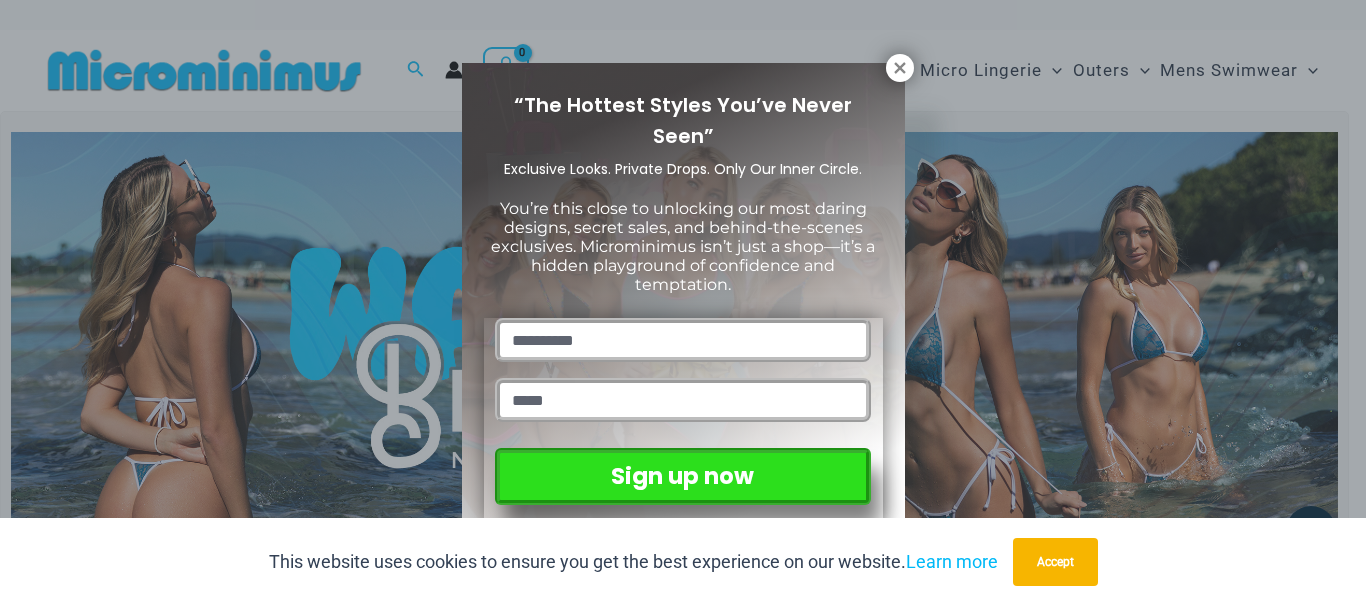 click on "“The Hottest Styles You’ve Never Seen” Exclusive Looks. Private Drops. Only Our Inner Circle. You’re this close to unlocking our most daring designs, secret sales, and behind-the-scenes exclusives. Microminimus isn’t just a shop—it’s a hidden playground of confidence and temptation. Sign up now" at bounding box center (683, 303) 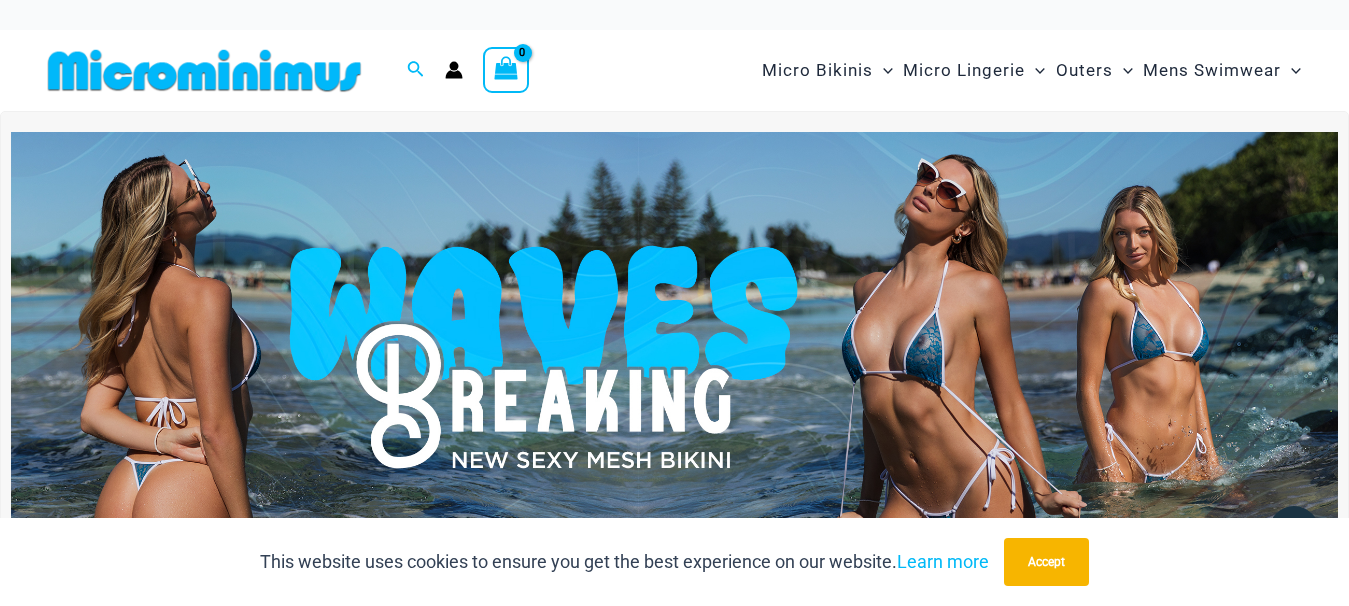 click at bounding box center (674, 357) 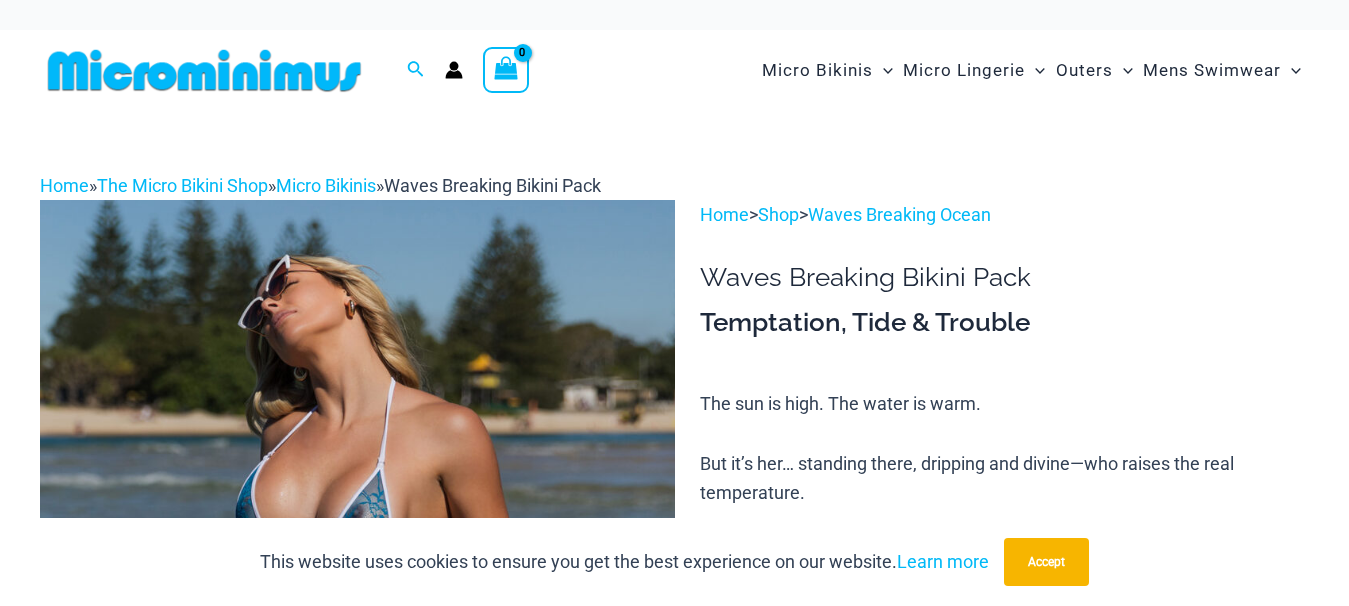 scroll, scrollTop: 0, scrollLeft: 0, axis: both 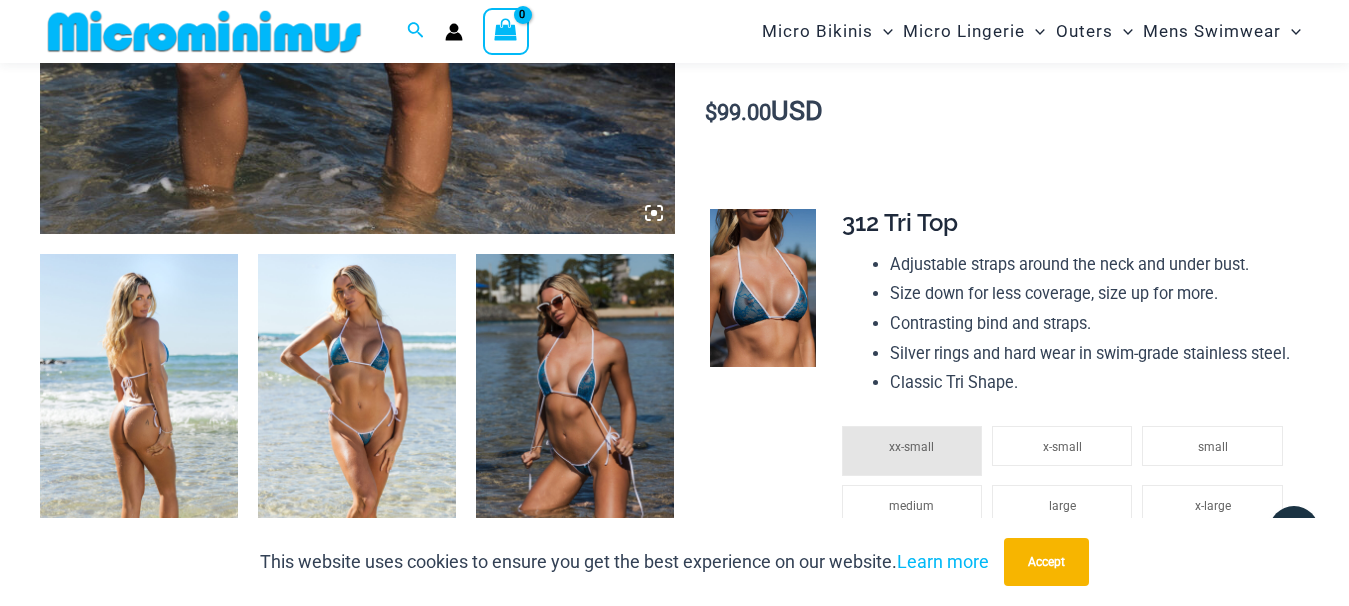click at bounding box center [139, 402] 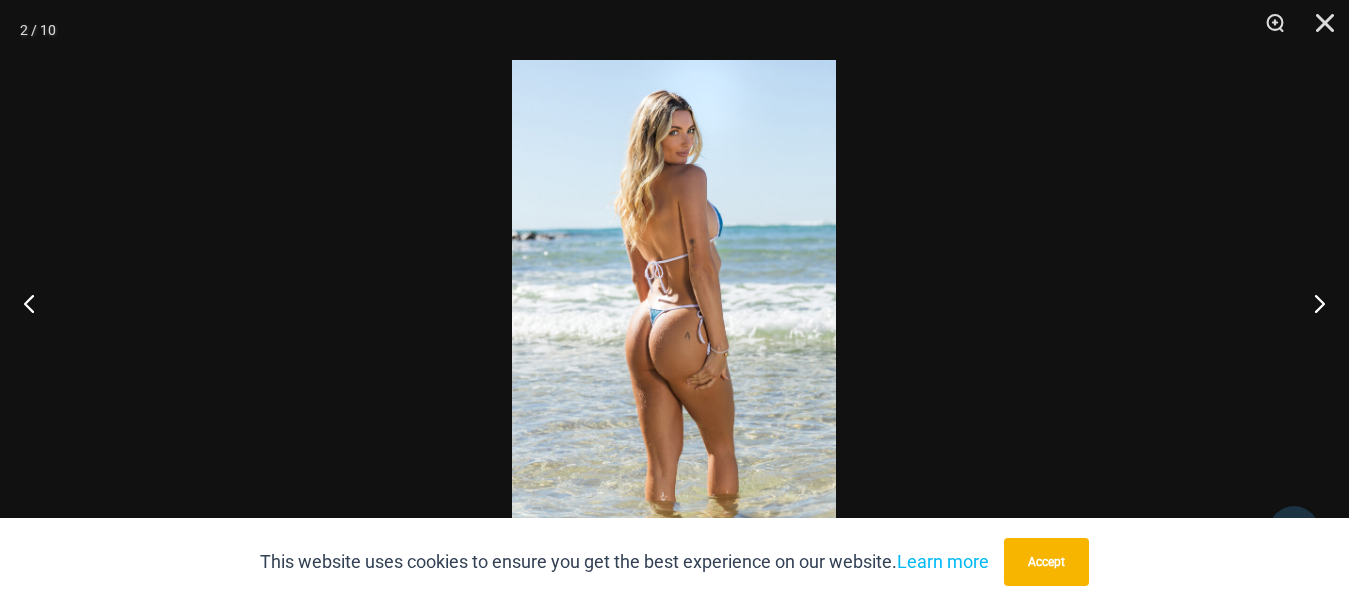 click at bounding box center (674, 303) 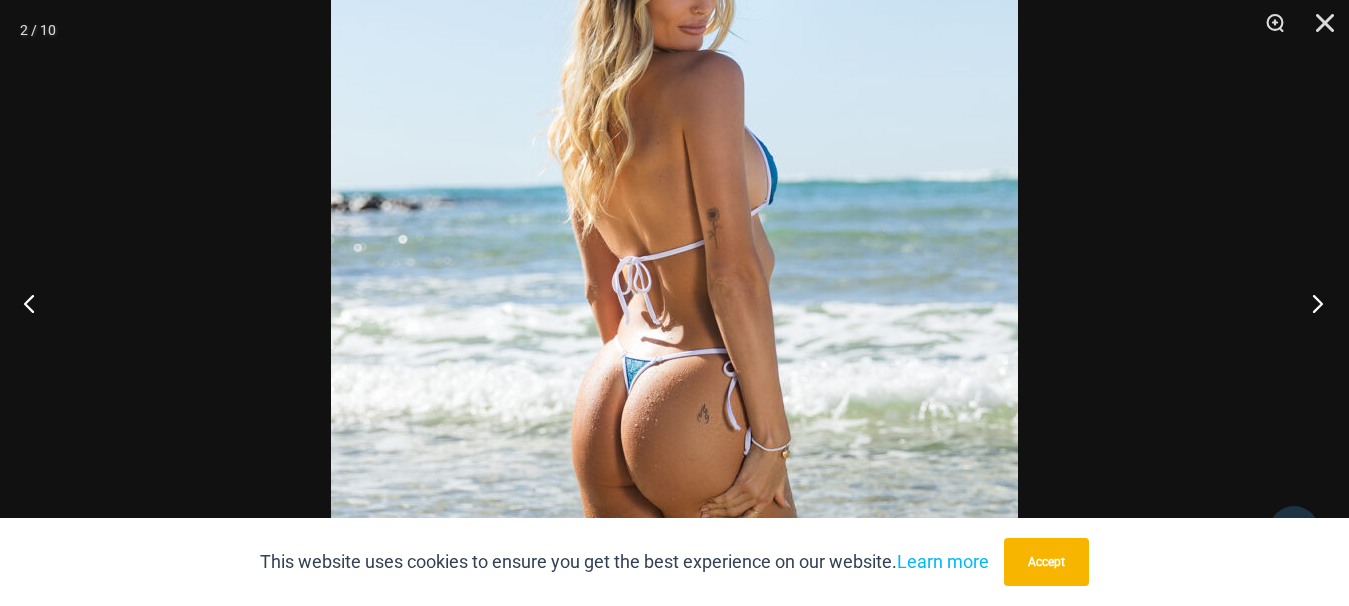 click at bounding box center (1311, 303) 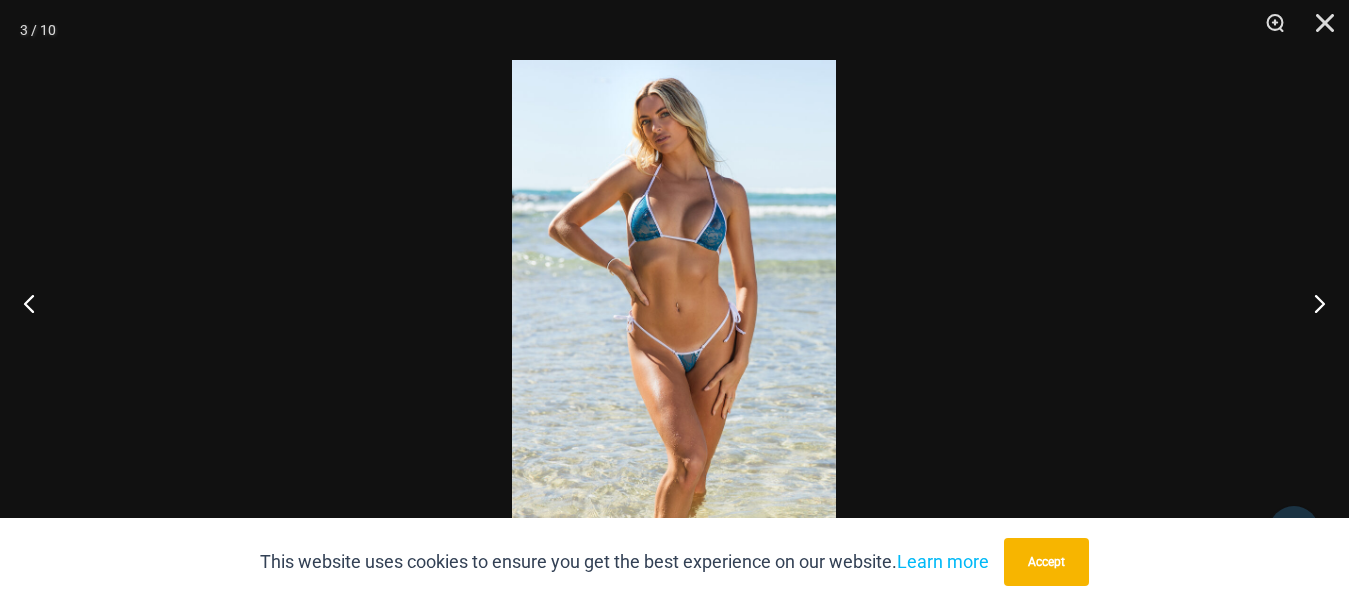click at bounding box center (674, 303) 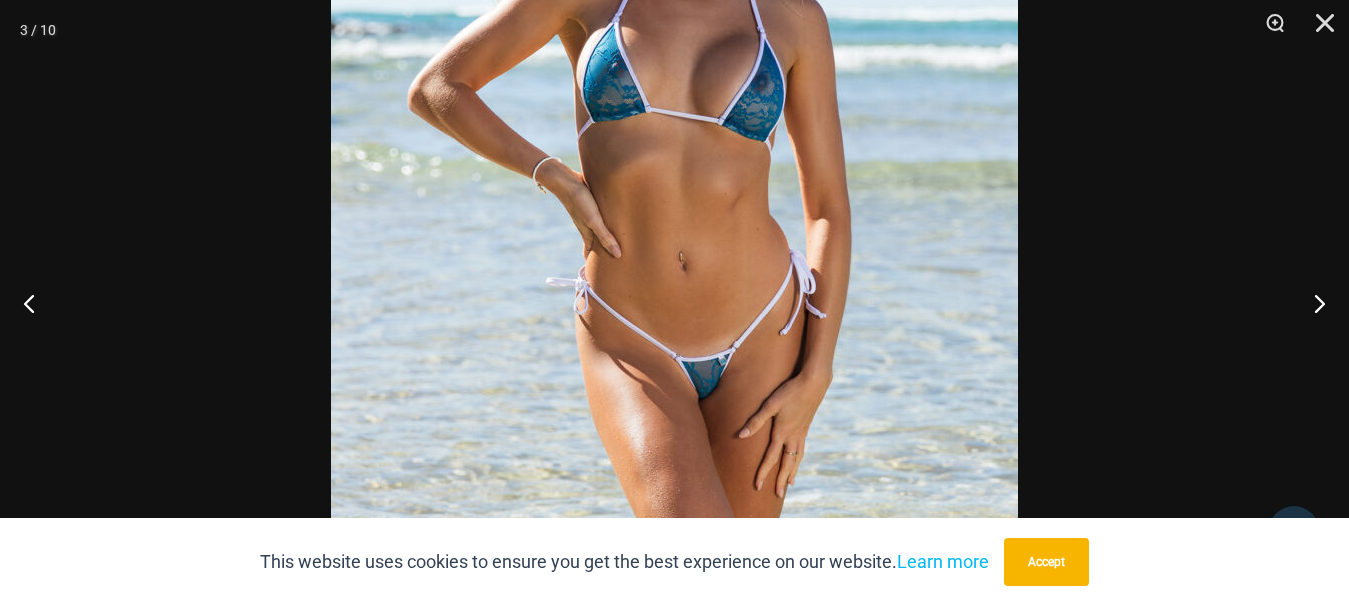 click at bounding box center (674, 303) 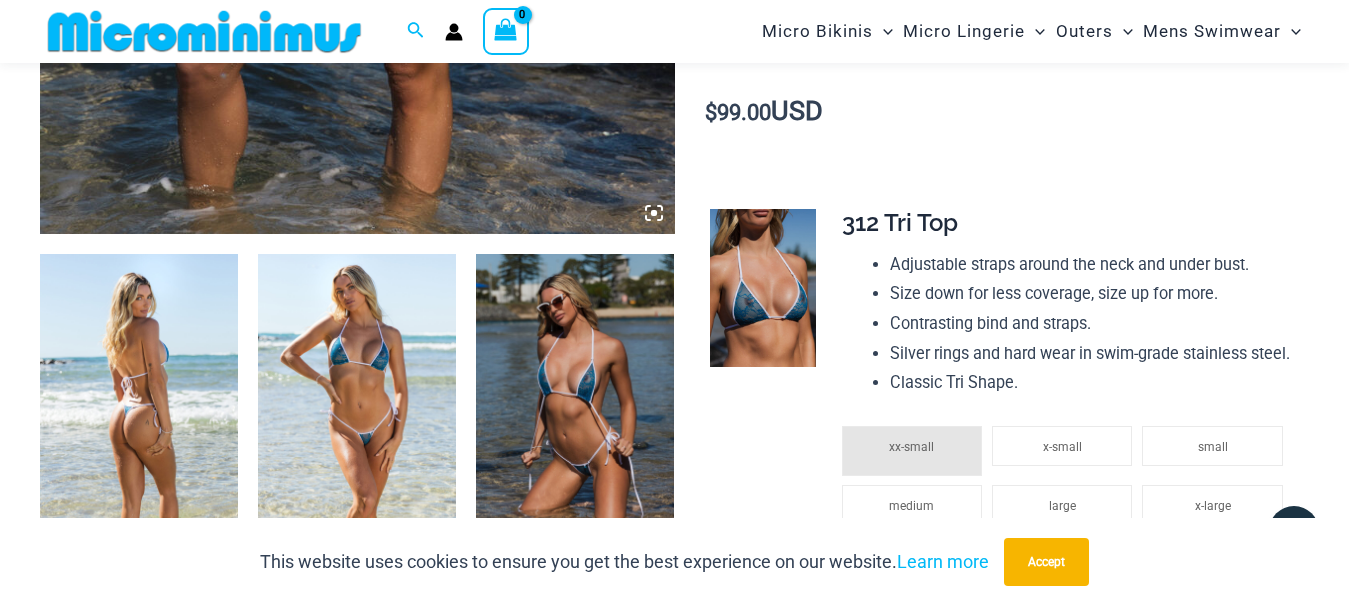 click at bounding box center (139, 402) 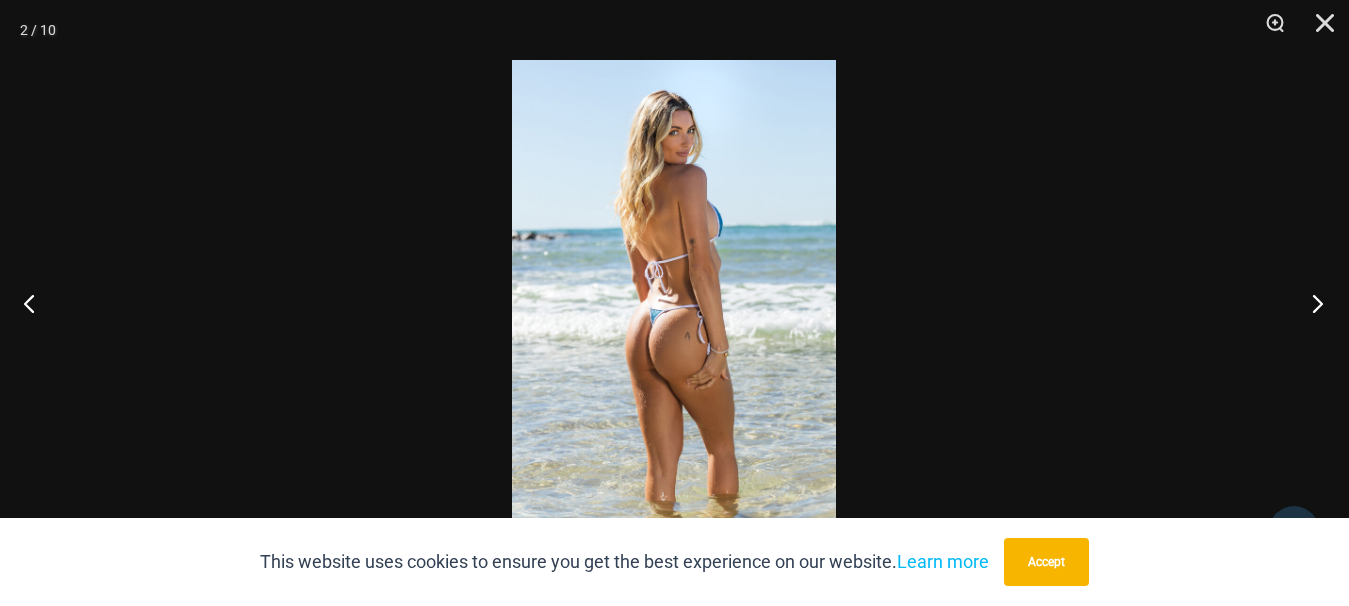 click at bounding box center [1311, 303] 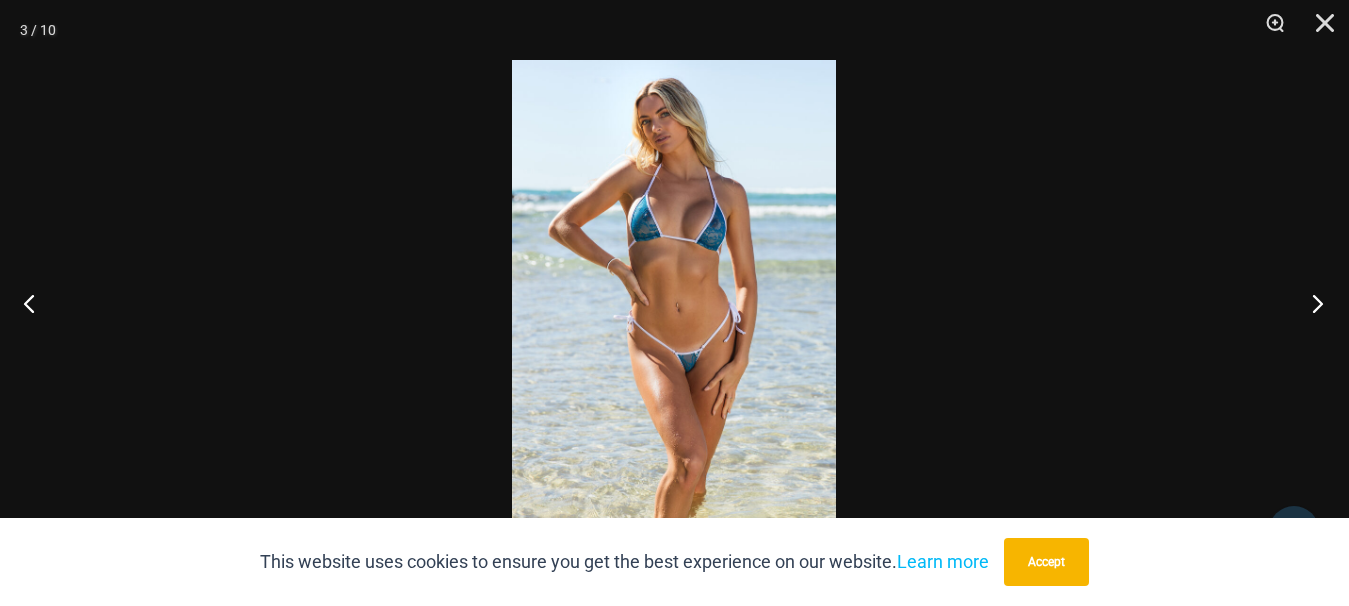 click at bounding box center (1311, 303) 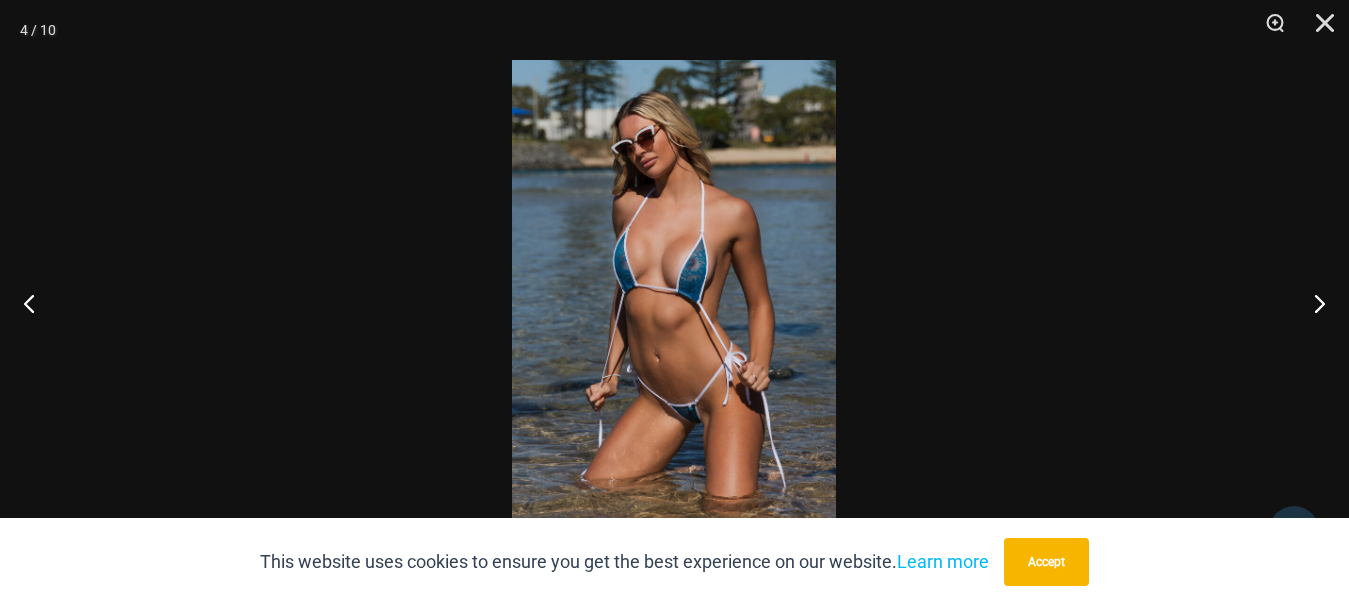 click at bounding box center [674, 303] 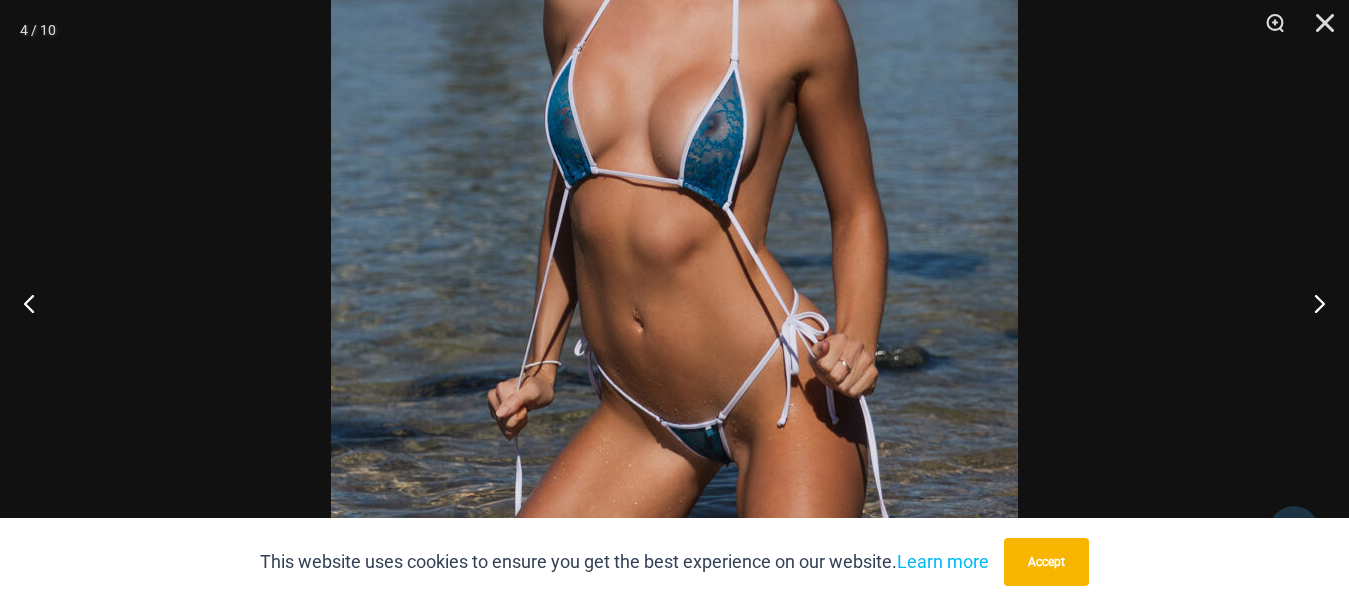 click at bounding box center [674, 209] 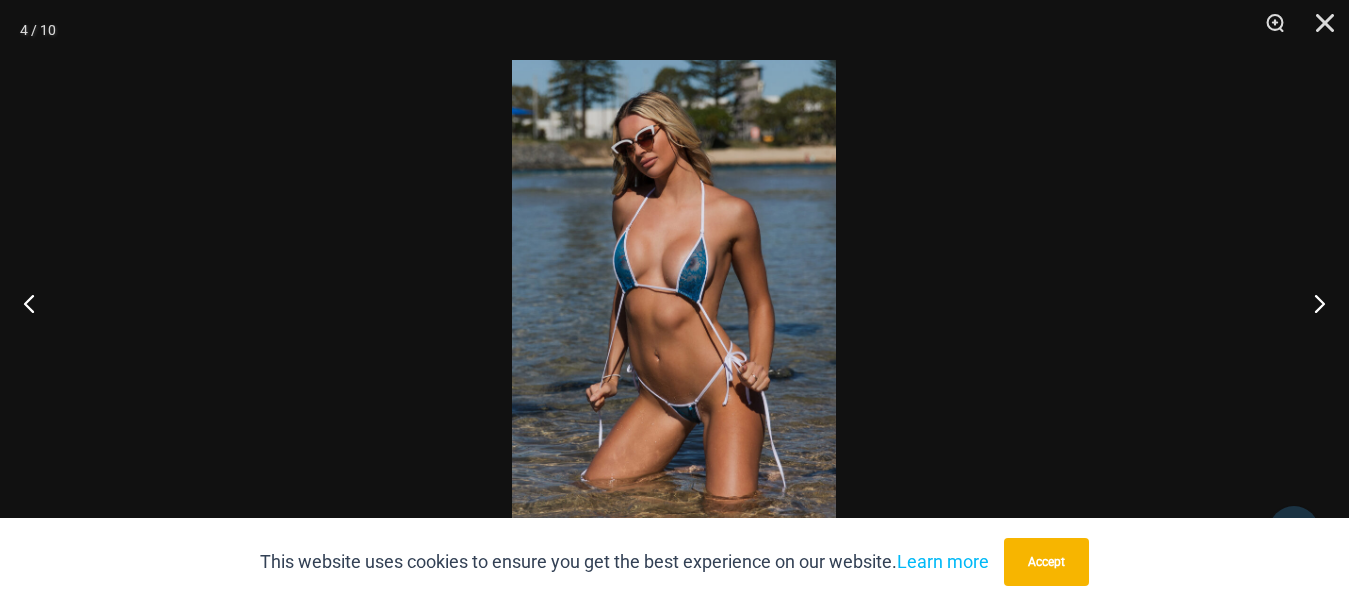 click at bounding box center [674, 303] 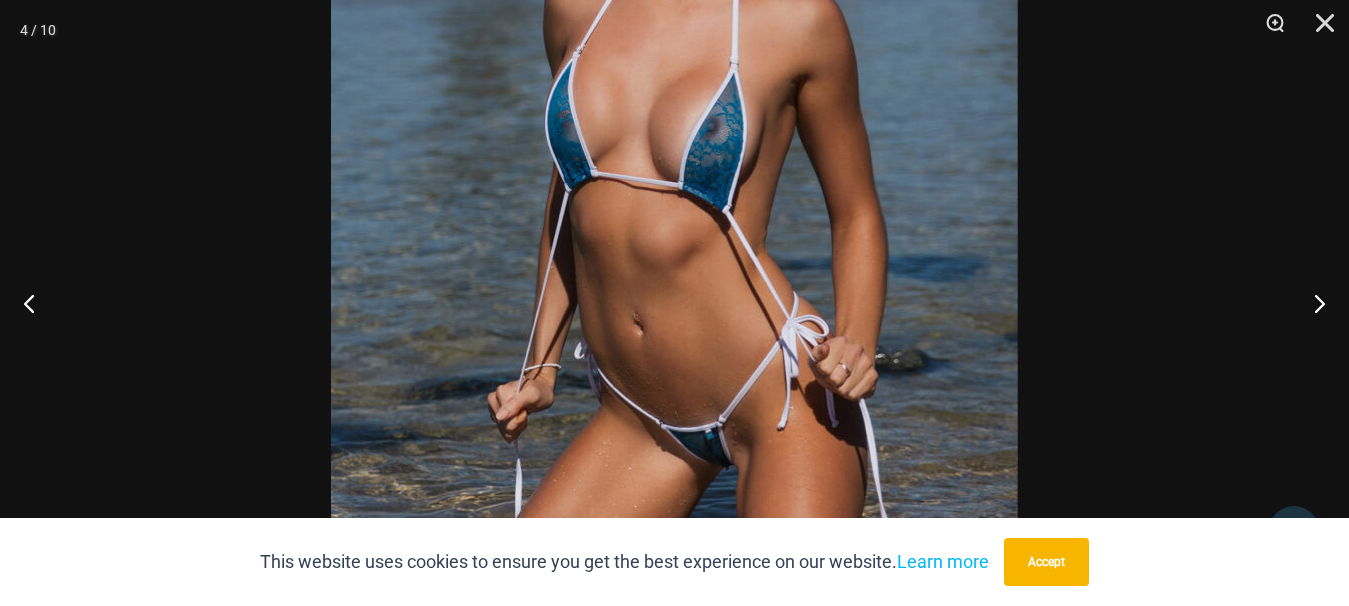 click at bounding box center (674, 212) 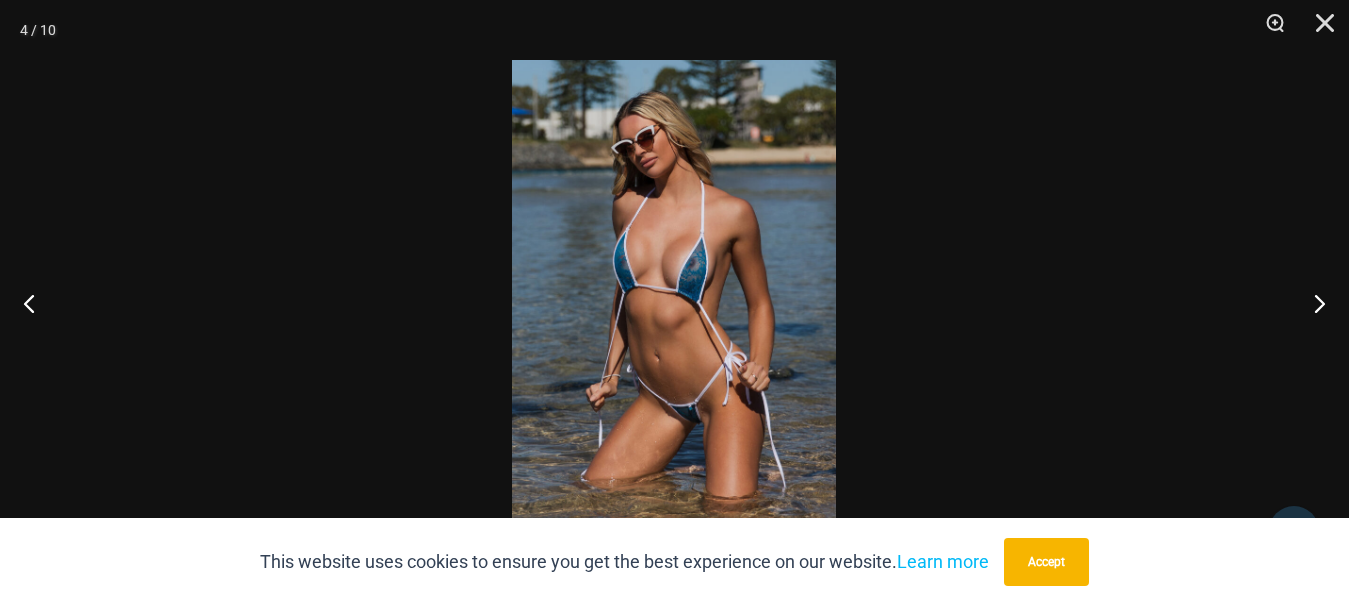 click at bounding box center (674, 303) 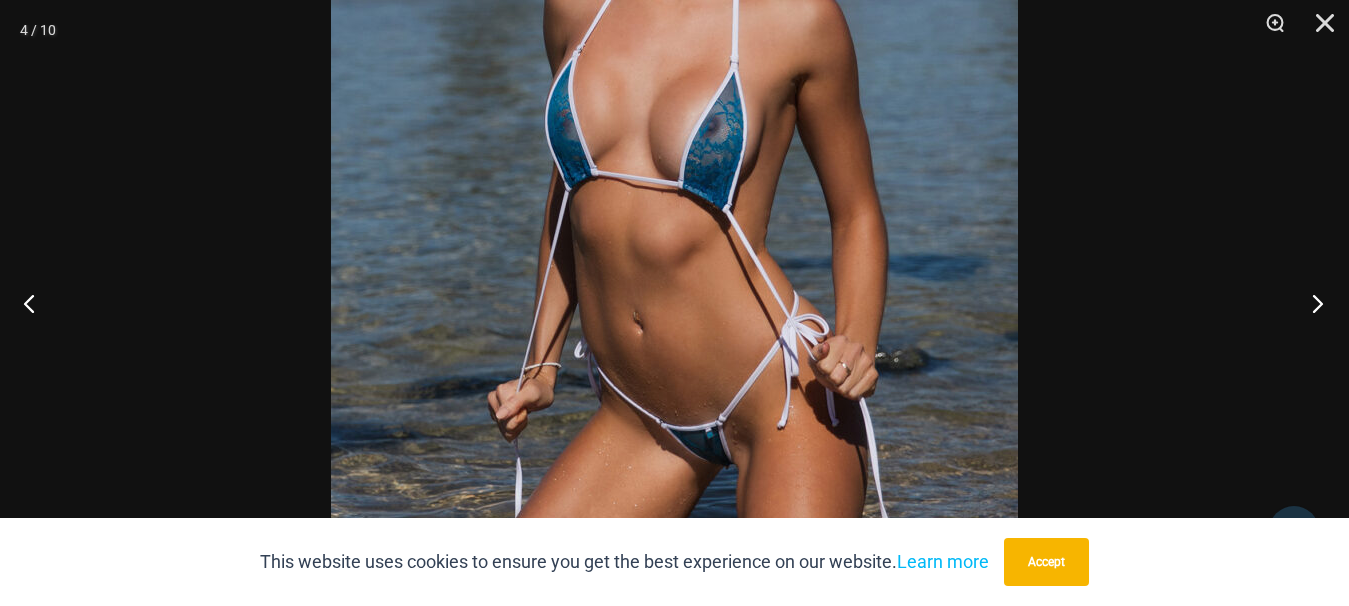 click at bounding box center [1311, 303] 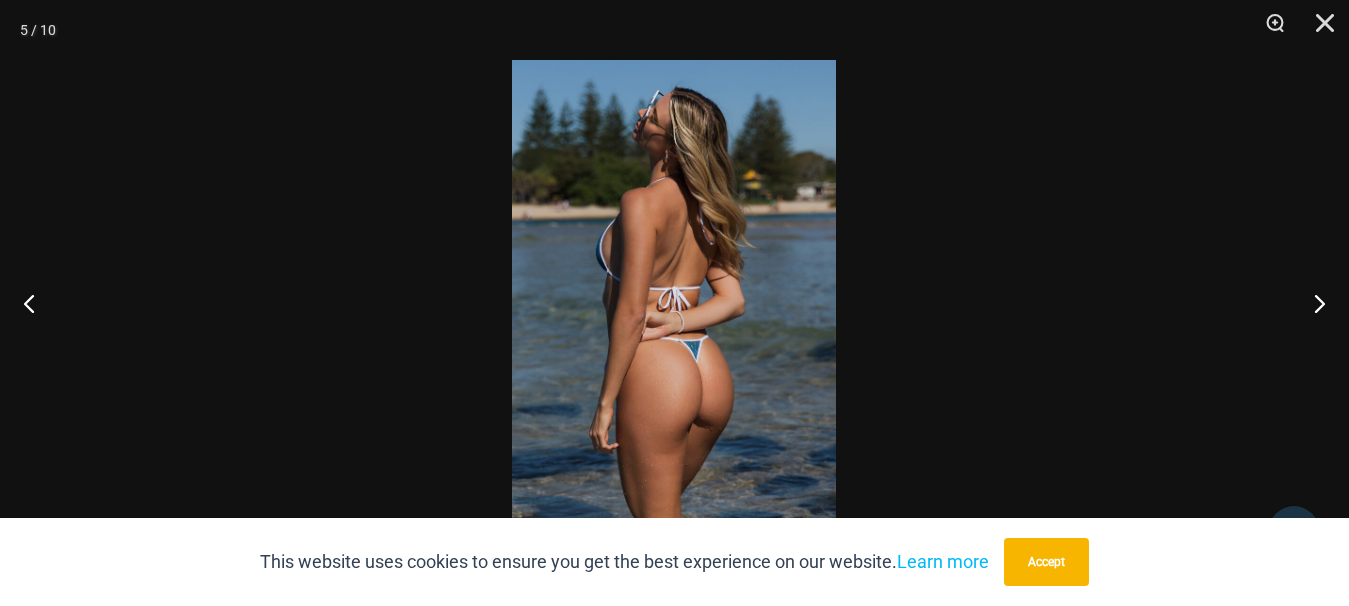 click at bounding box center (674, 303) 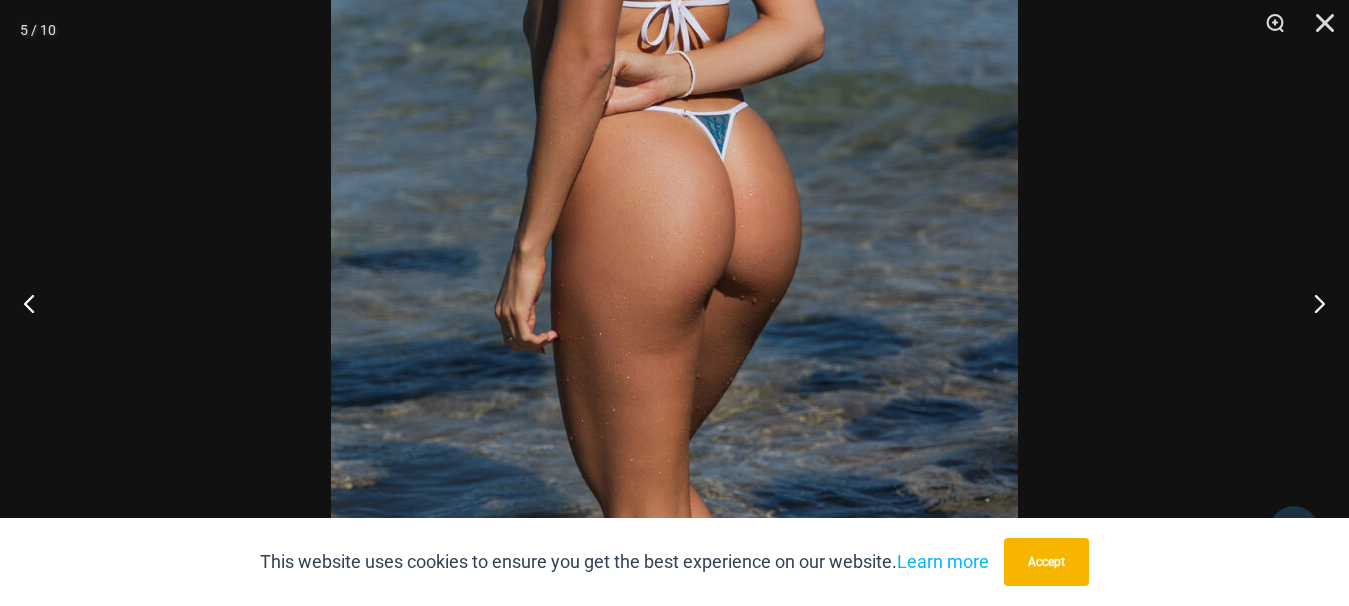 drag, startPoint x: 1050, startPoint y: 562, endPoint x: 838, endPoint y: 427, distance: 251.33444 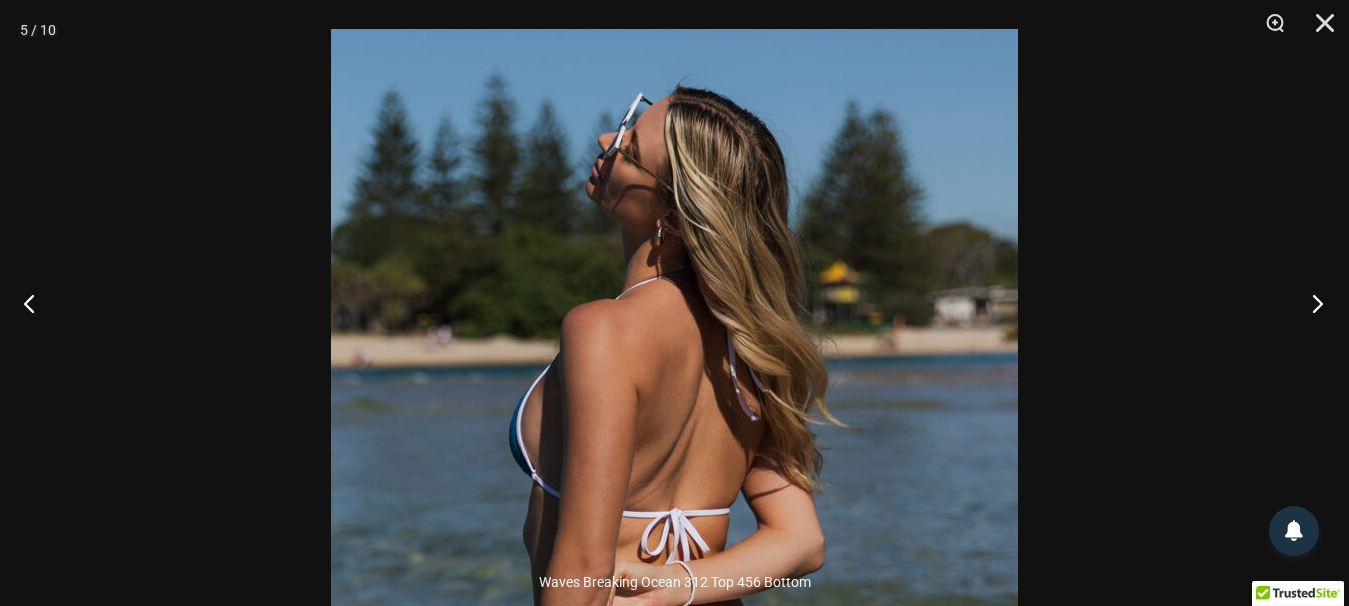 click at bounding box center [1311, 303] 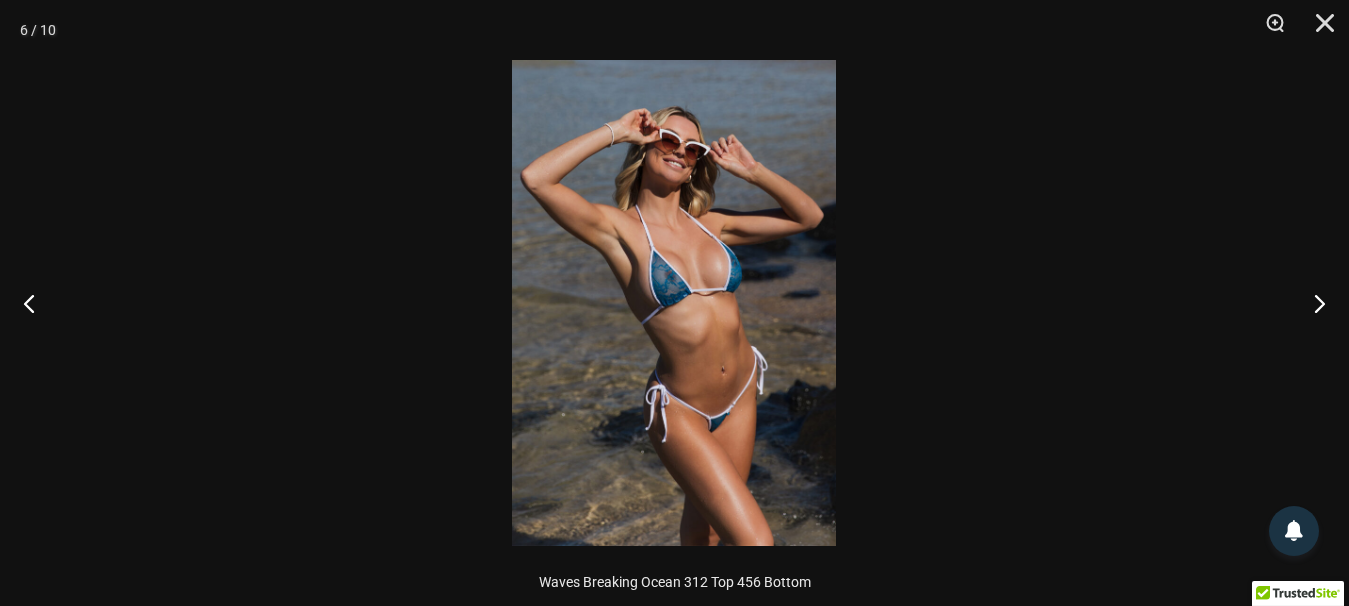 click at bounding box center [674, 303] 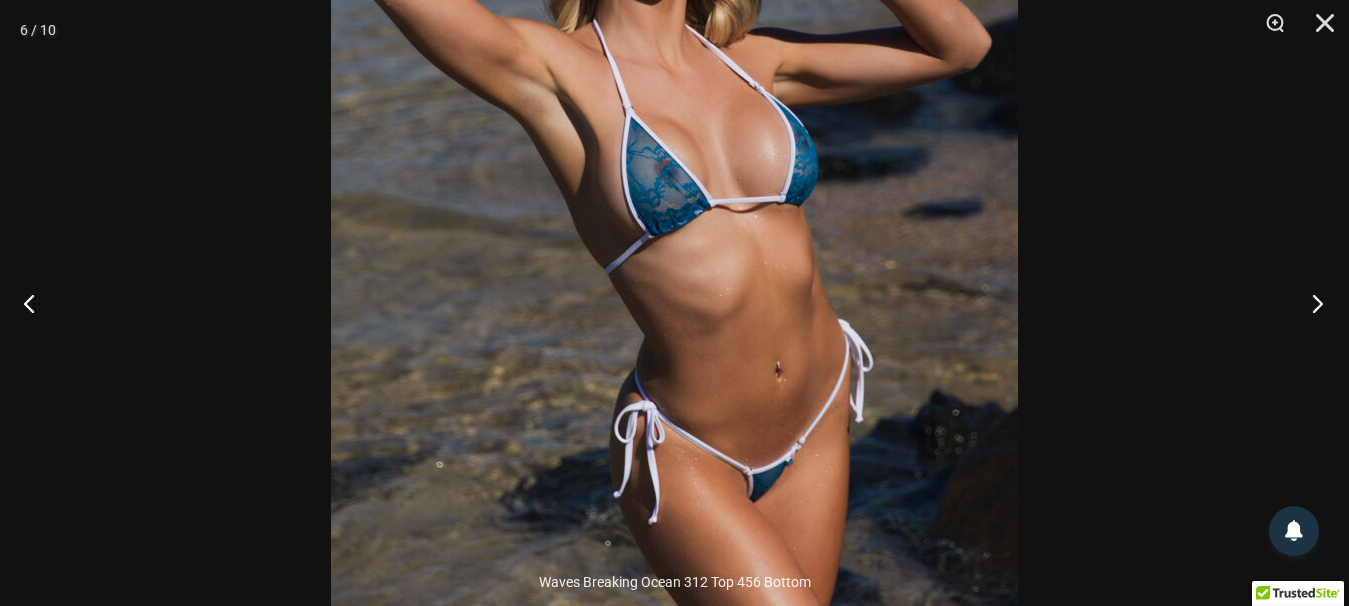 click at bounding box center [1311, 303] 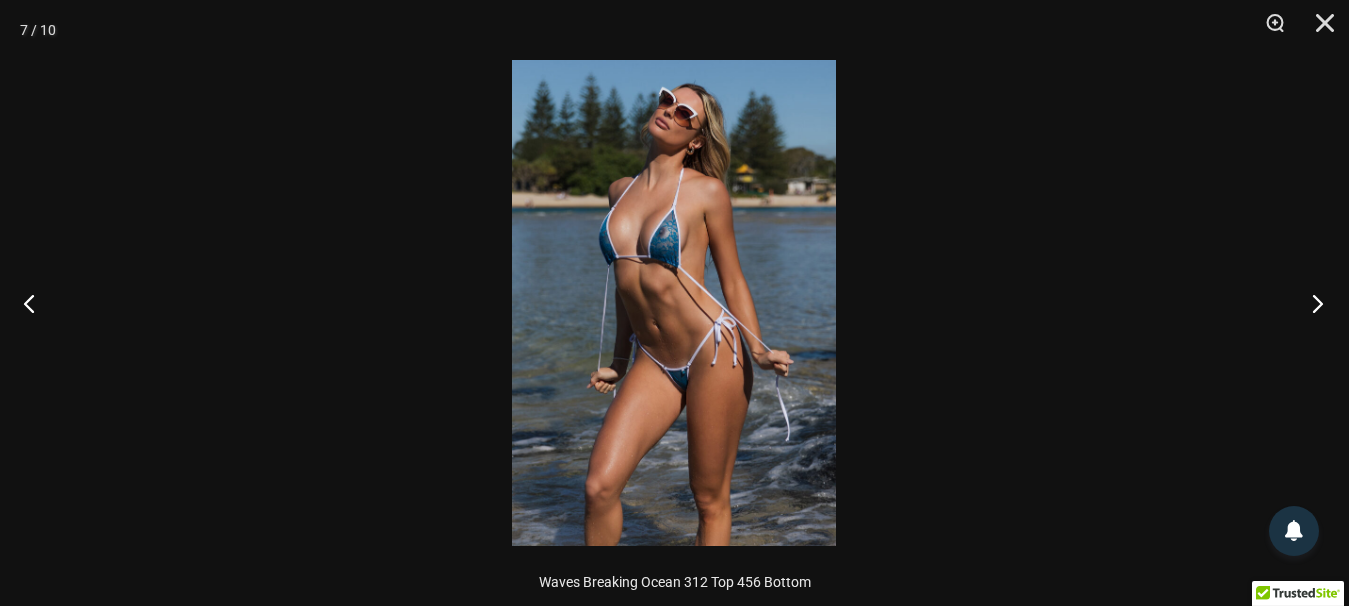 click at bounding box center [1311, 303] 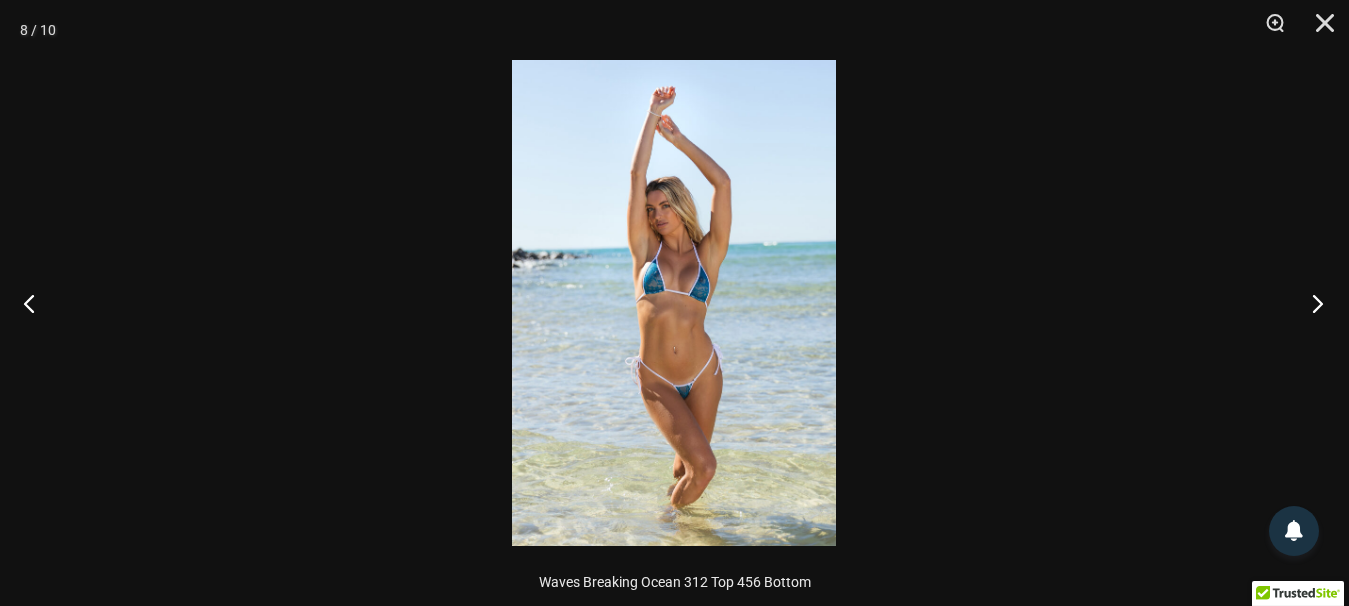 click at bounding box center [1311, 303] 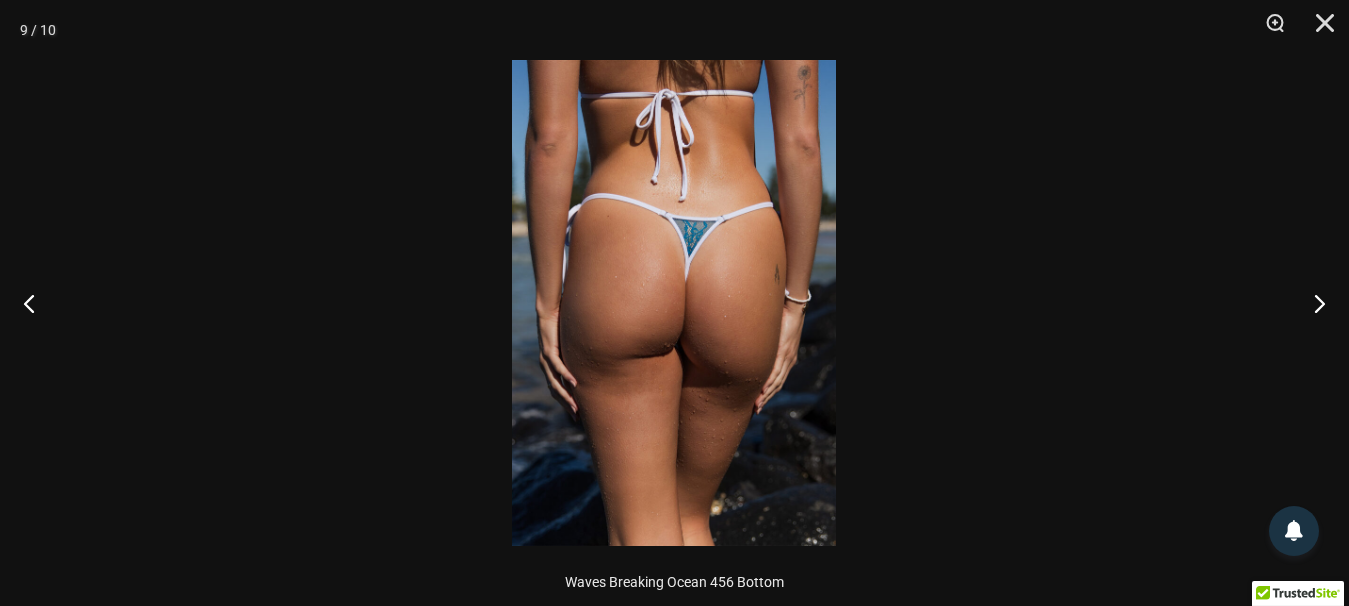 click at bounding box center (674, 303) 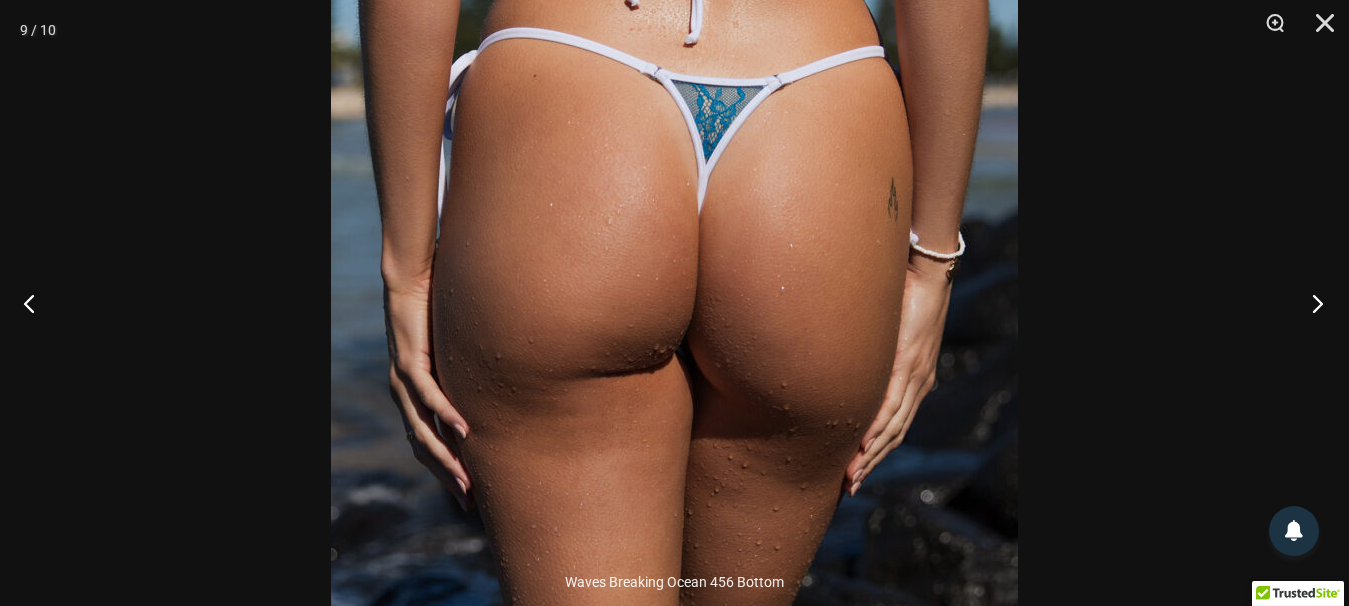 click at bounding box center [1311, 303] 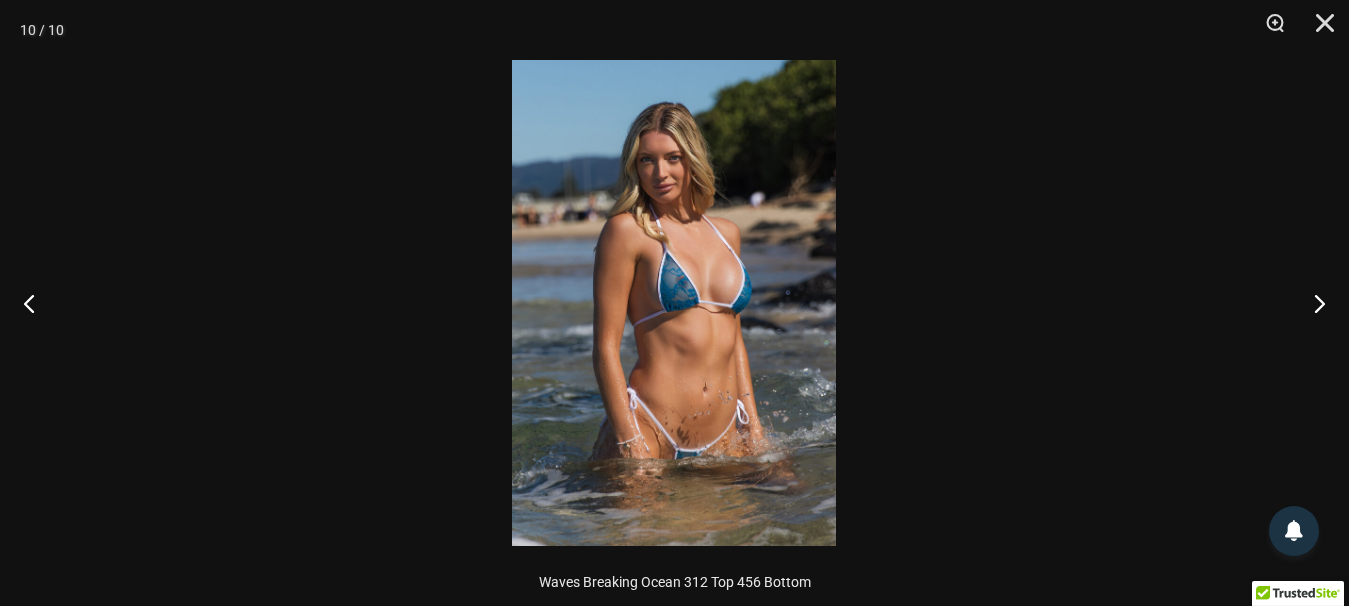 click at bounding box center [674, 303] 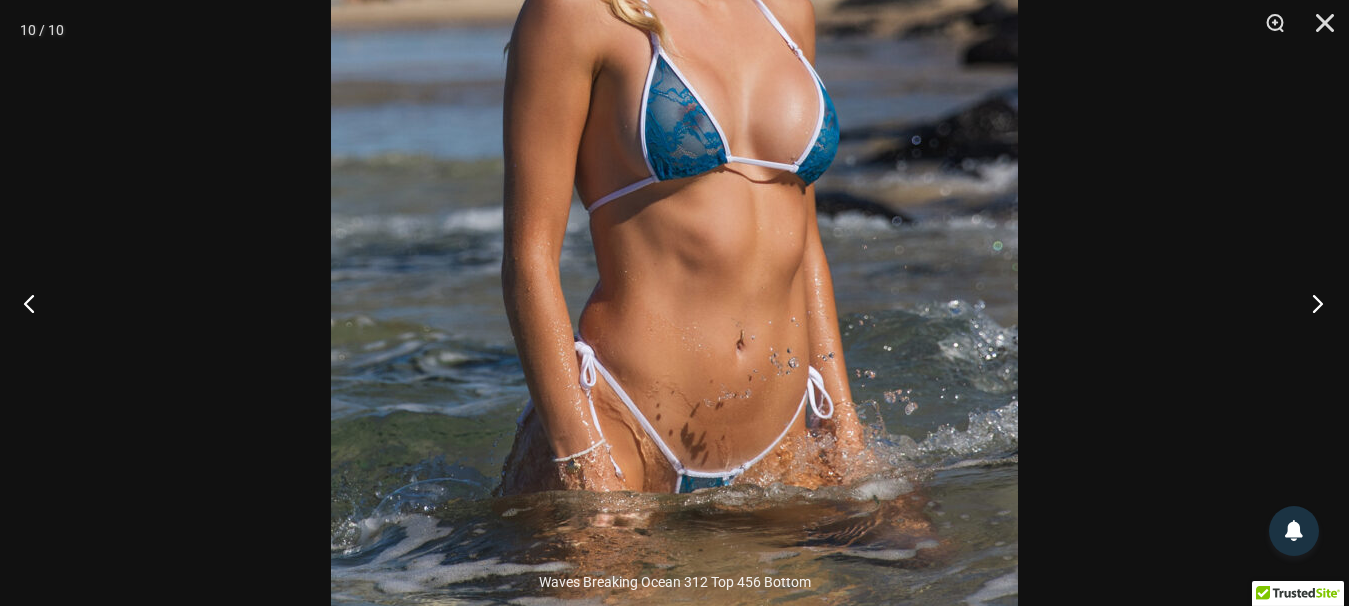 click at bounding box center (1311, 303) 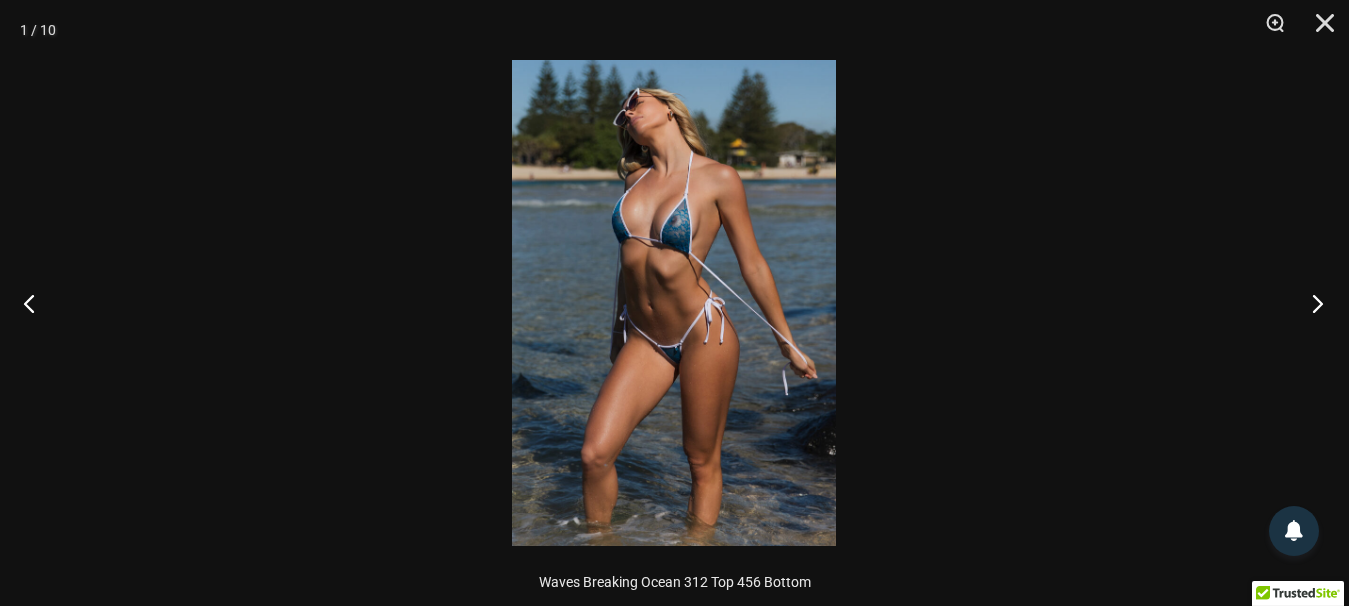 click at bounding box center (1311, 303) 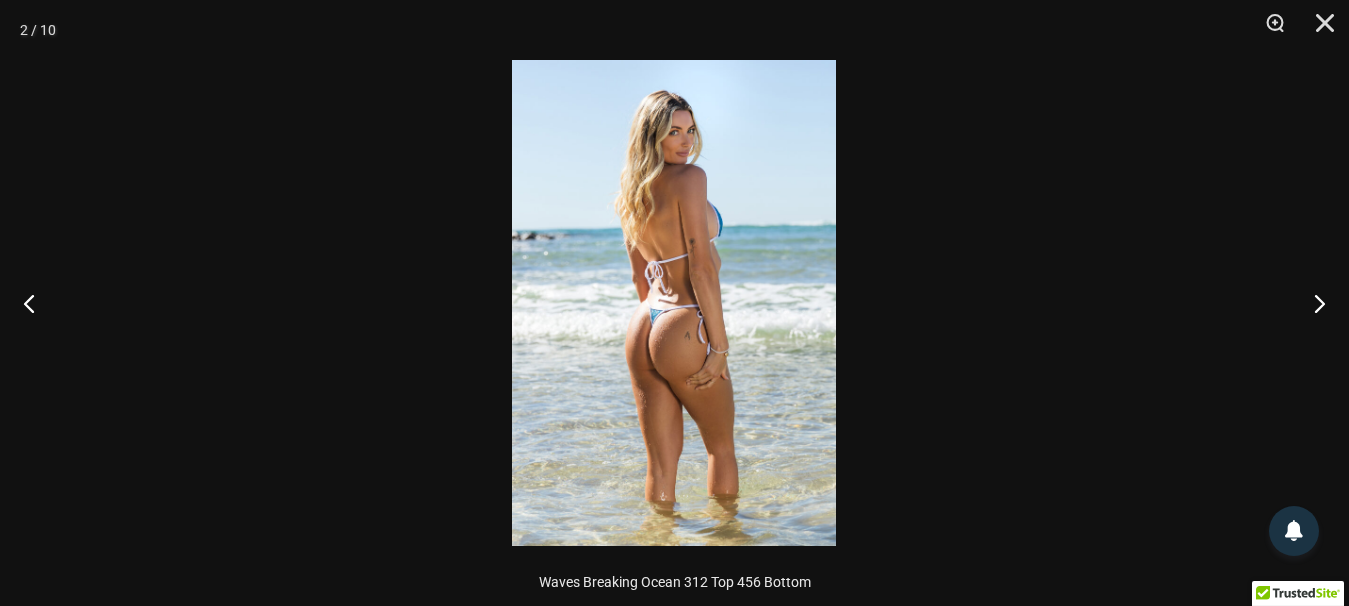 click at bounding box center [674, 303] 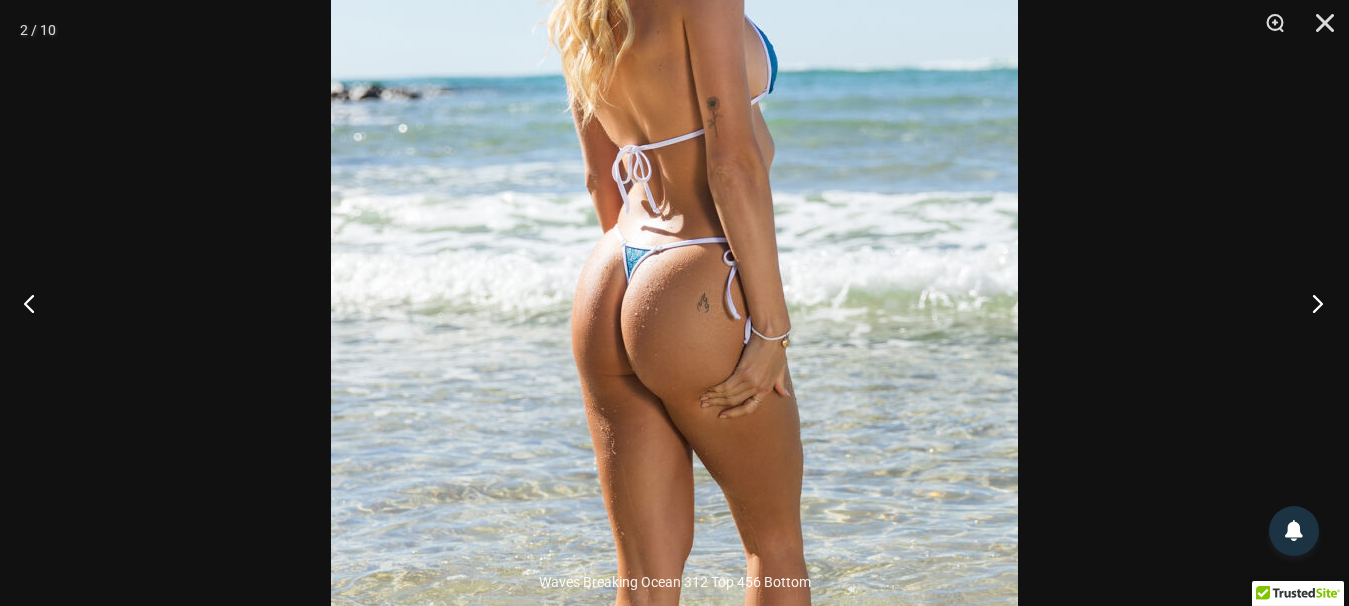 click at bounding box center (1311, 303) 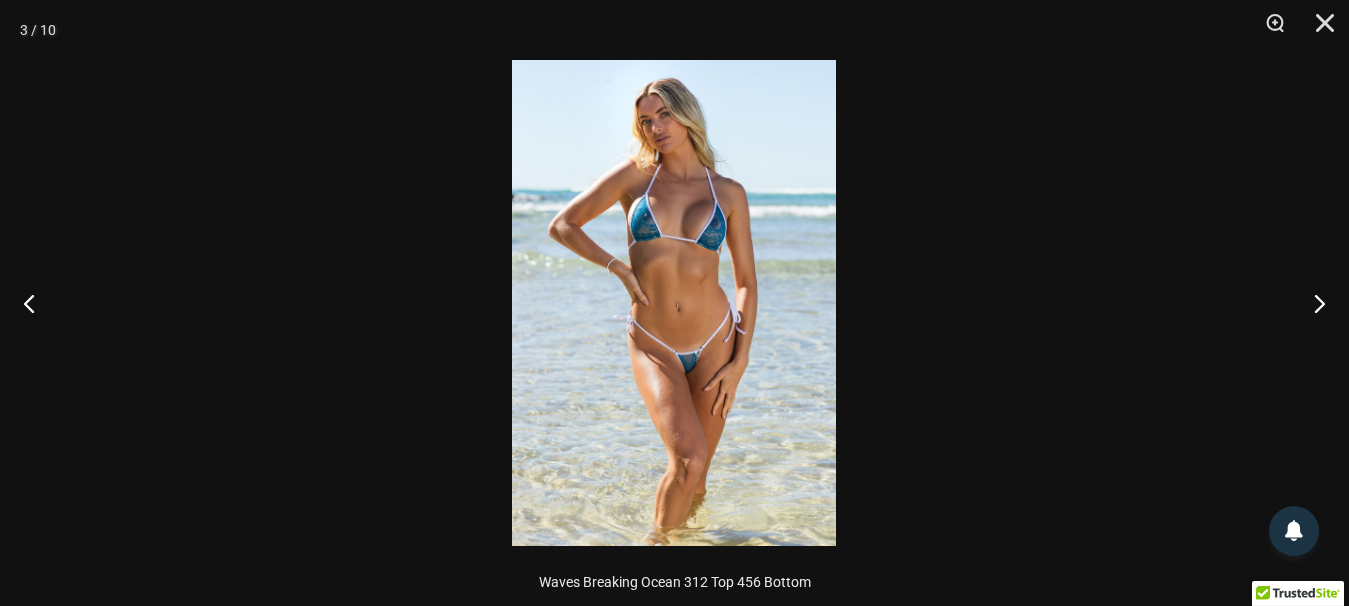 click at bounding box center (674, 303) 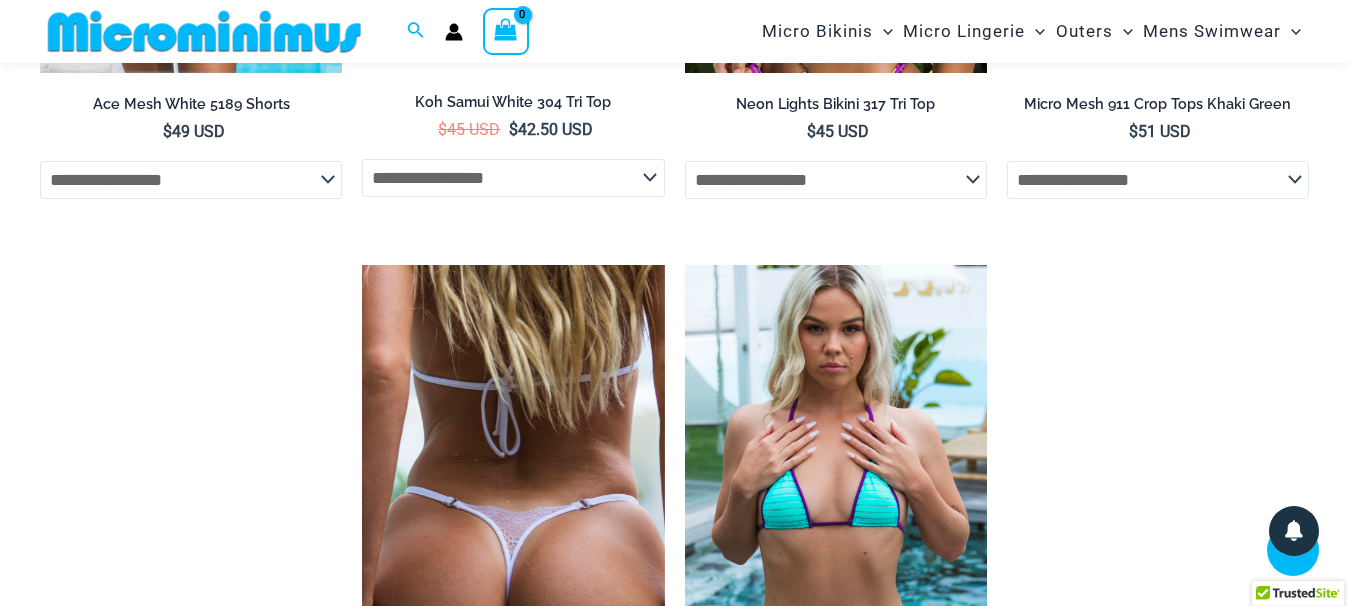 scroll, scrollTop: 3654, scrollLeft: 0, axis: vertical 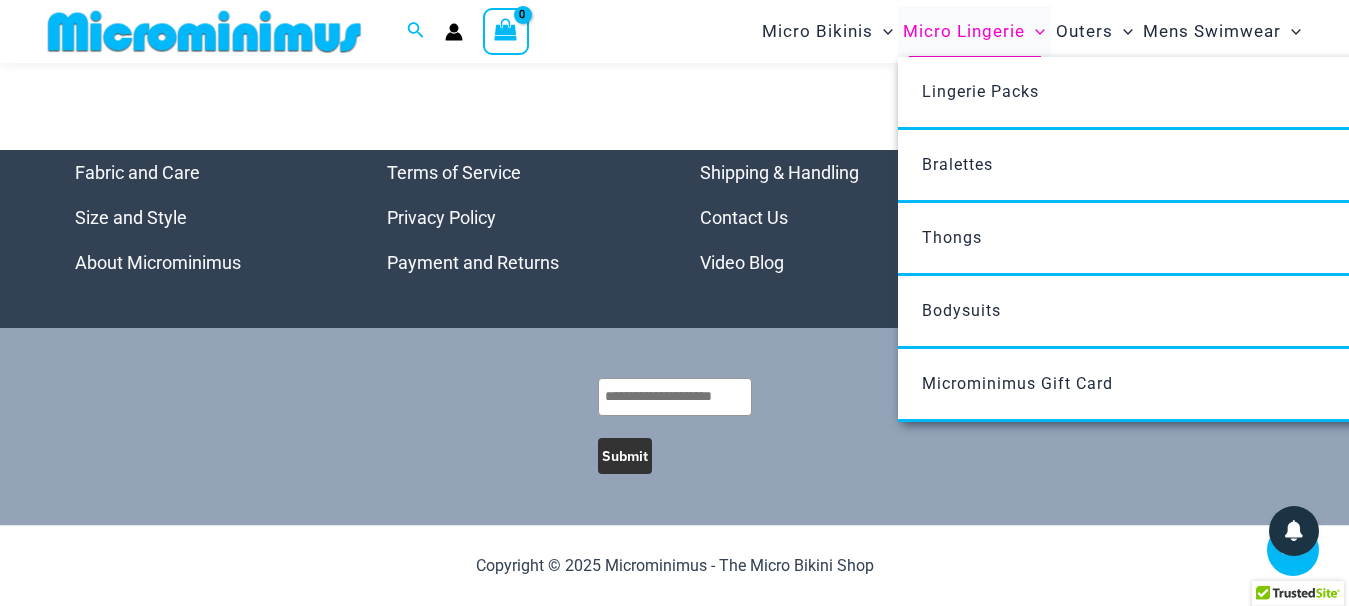 click on "Micro Lingerie" at bounding box center (964, 31) 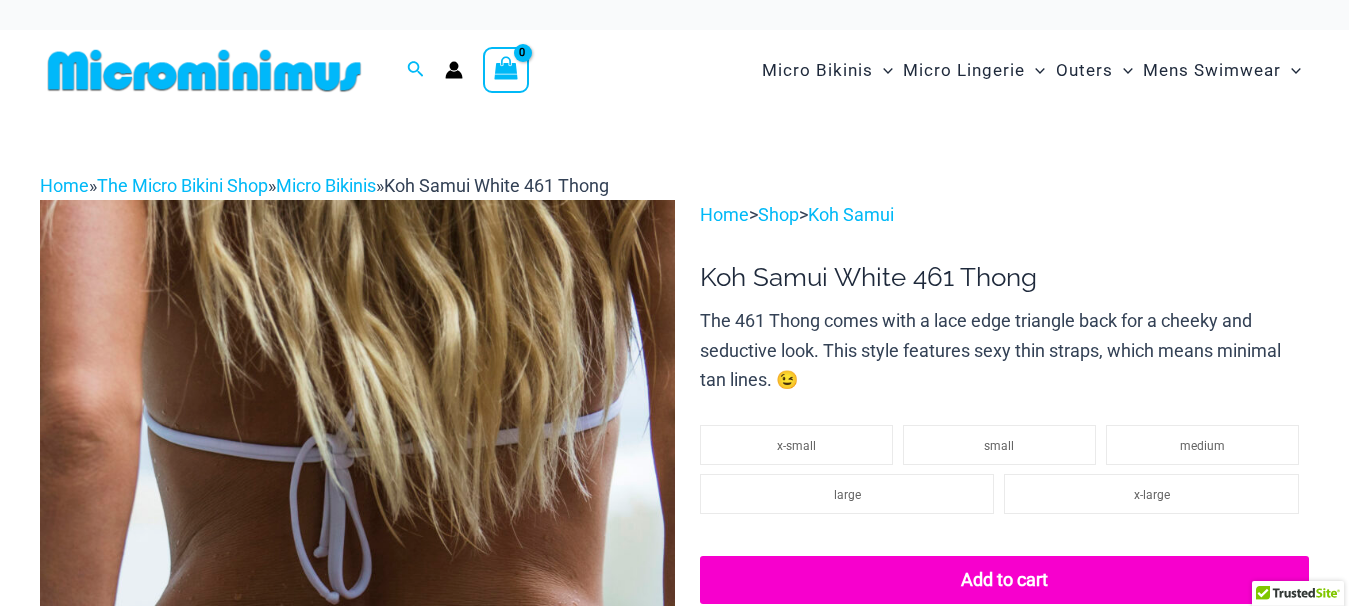 scroll, scrollTop: 0, scrollLeft: 0, axis: both 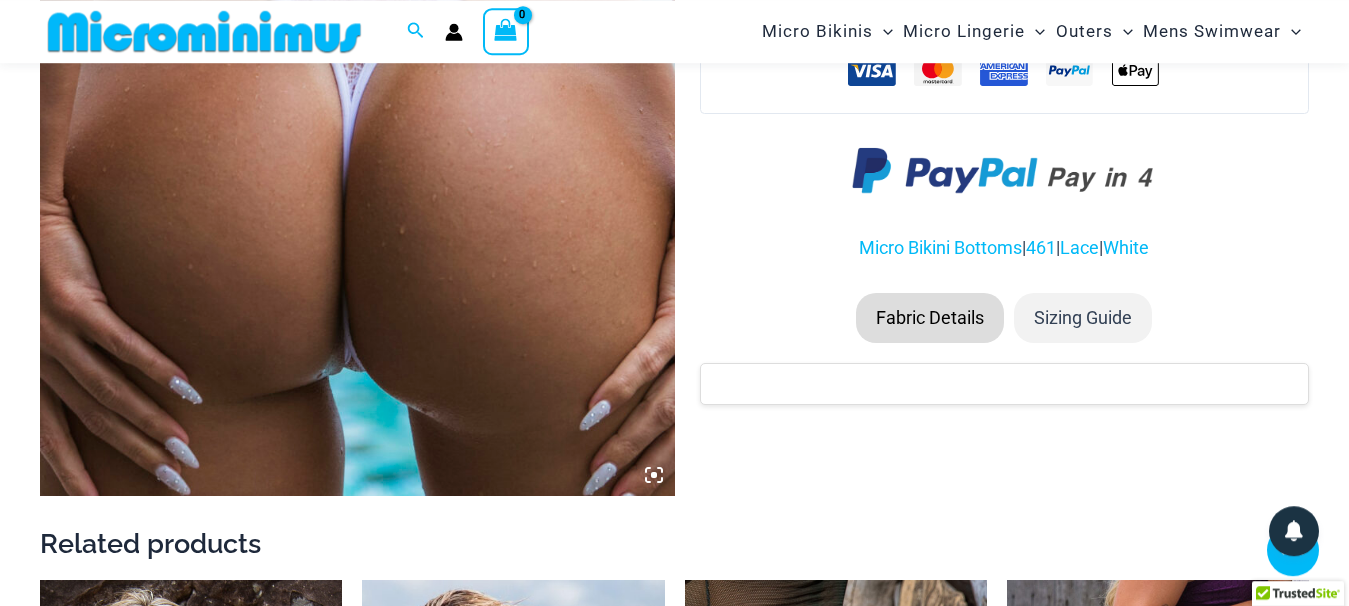 click 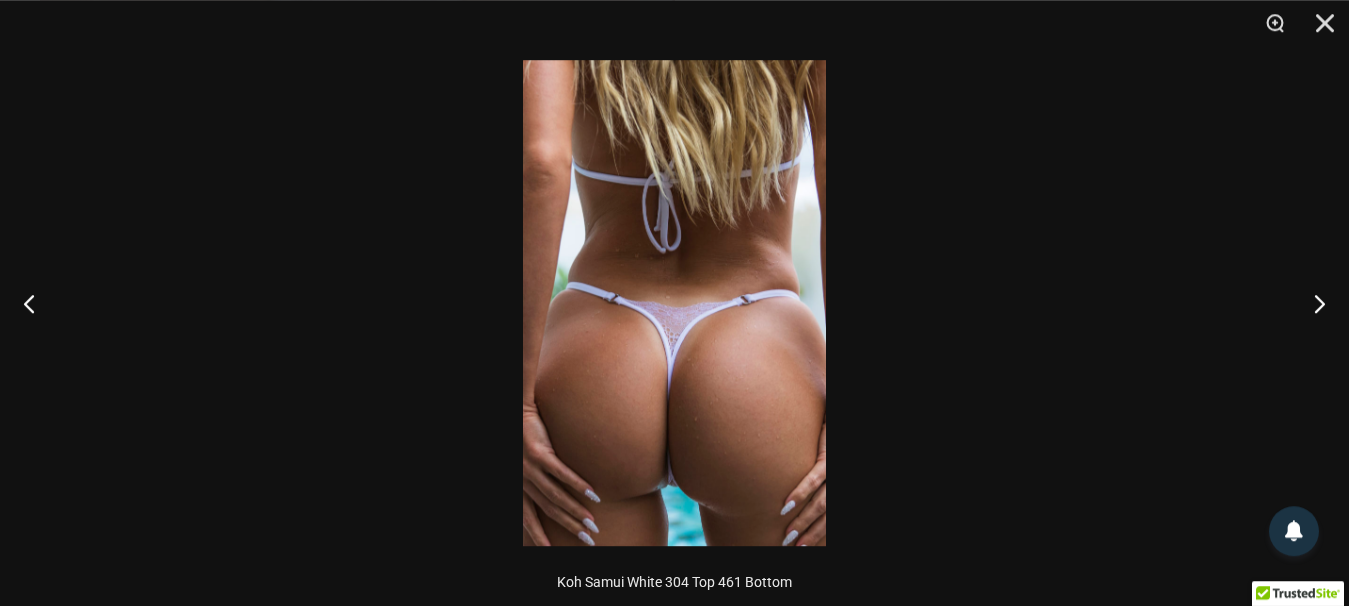 click at bounding box center (674, 303) 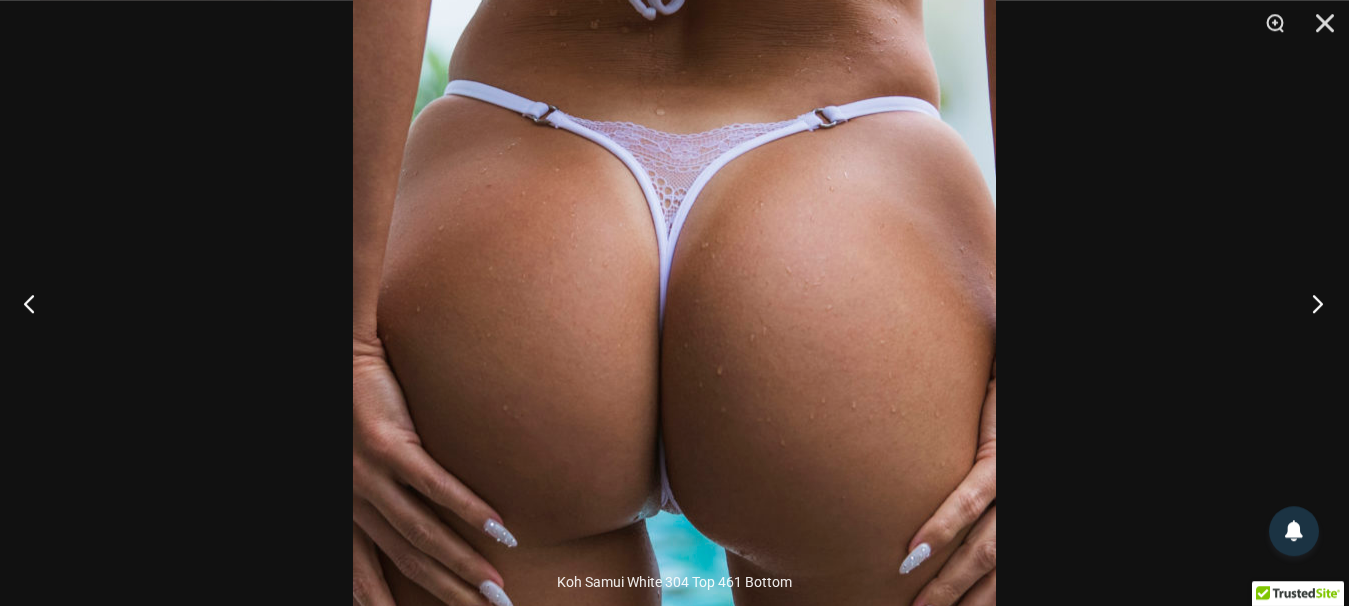 click at bounding box center [1311, 303] 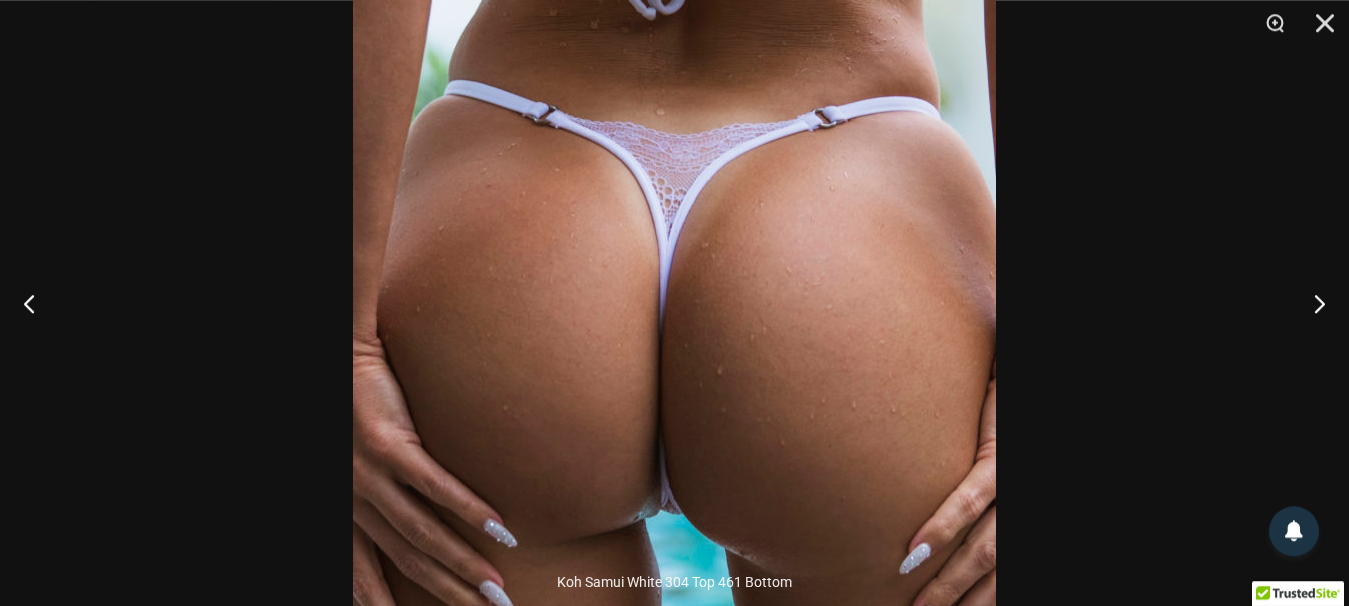 click at bounding box center [674, 125] 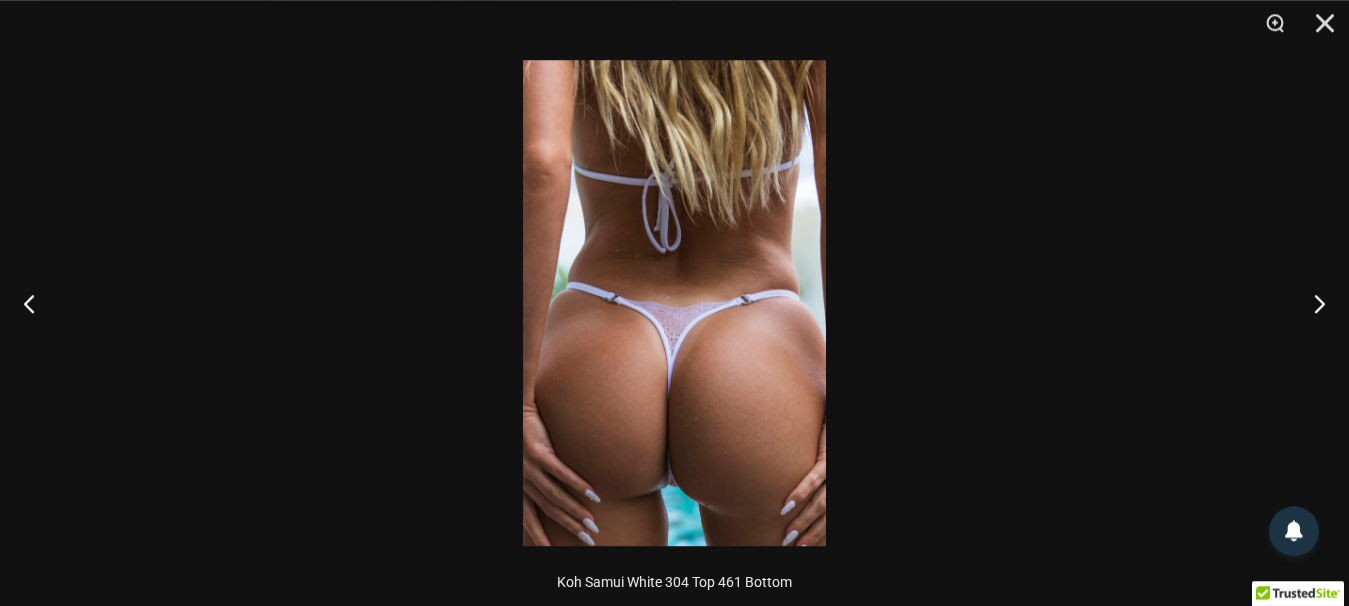 click at bounding box center (674, 303) 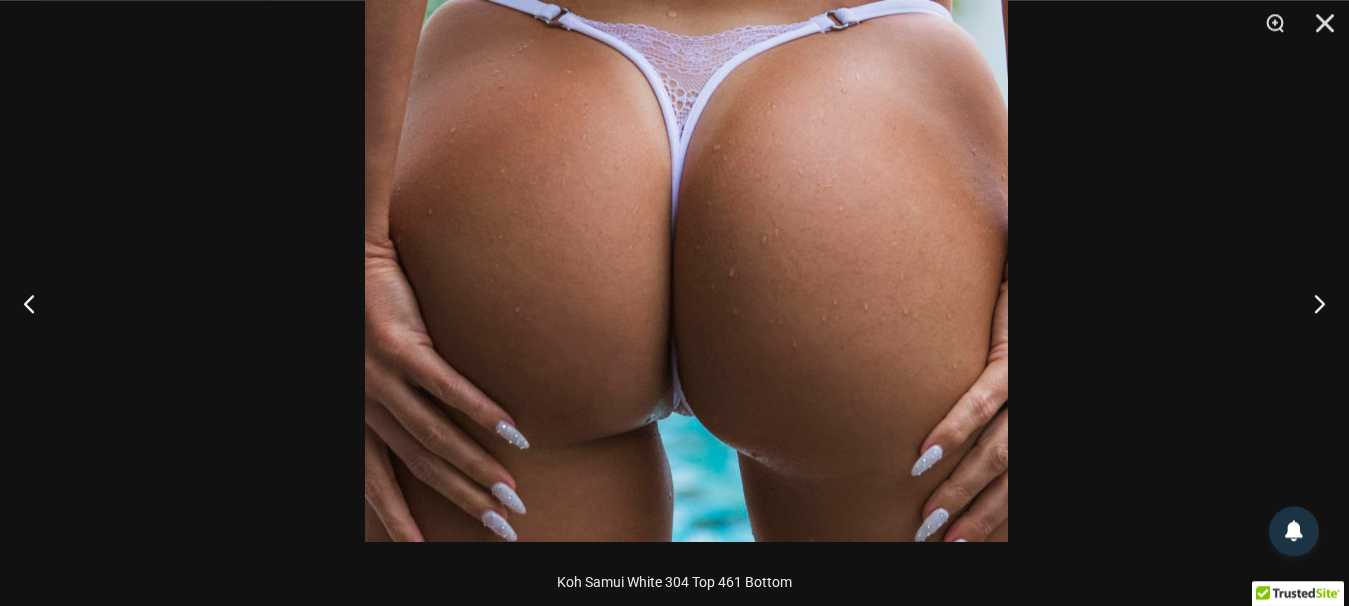 click at bounding box center (686, 27) 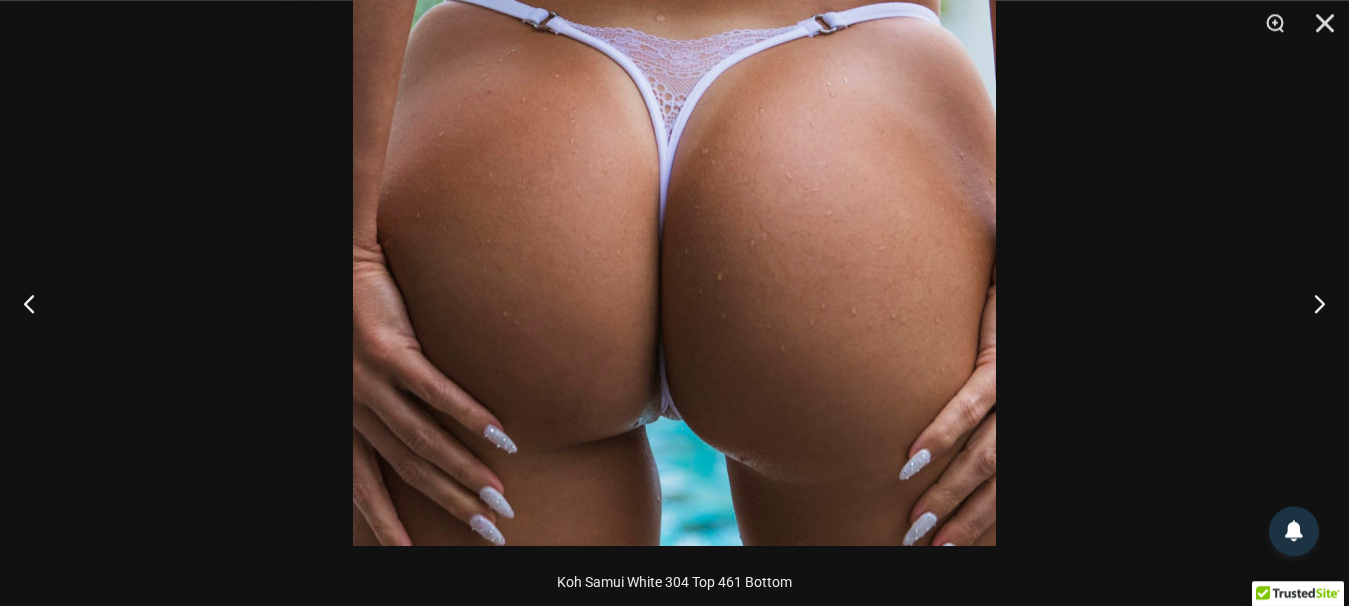 click at bounding box center [674, 303] 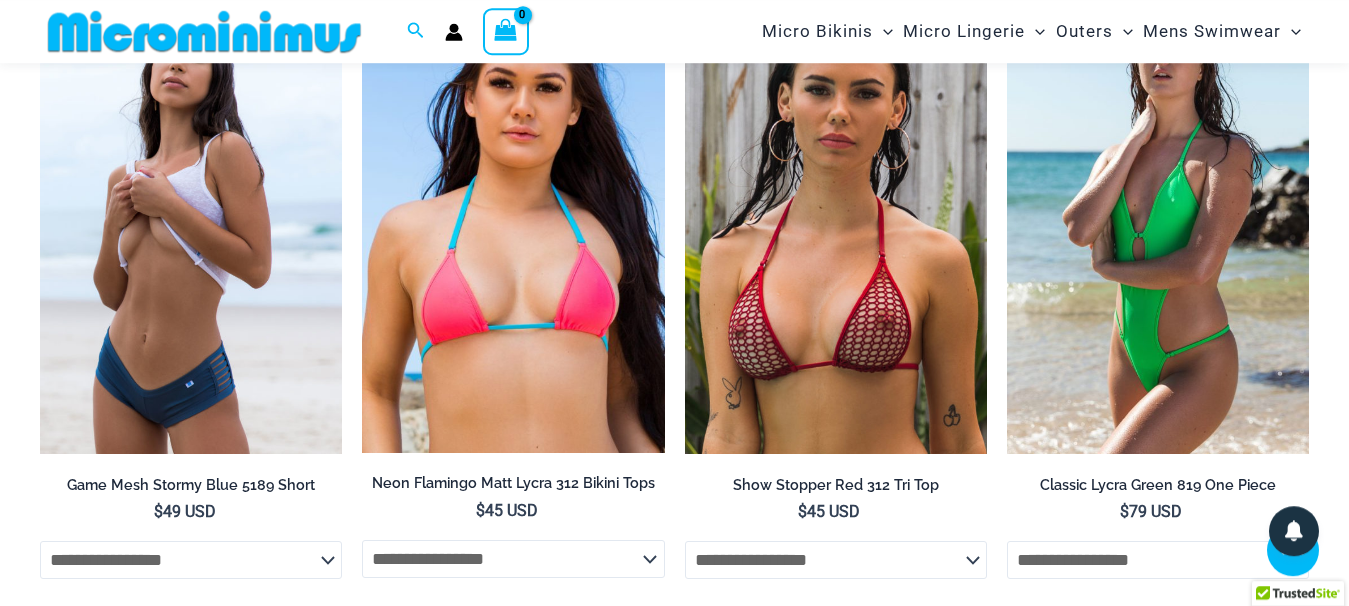 scroll, scrollTop: 1824, scrollLeft: 0, axis: vertical 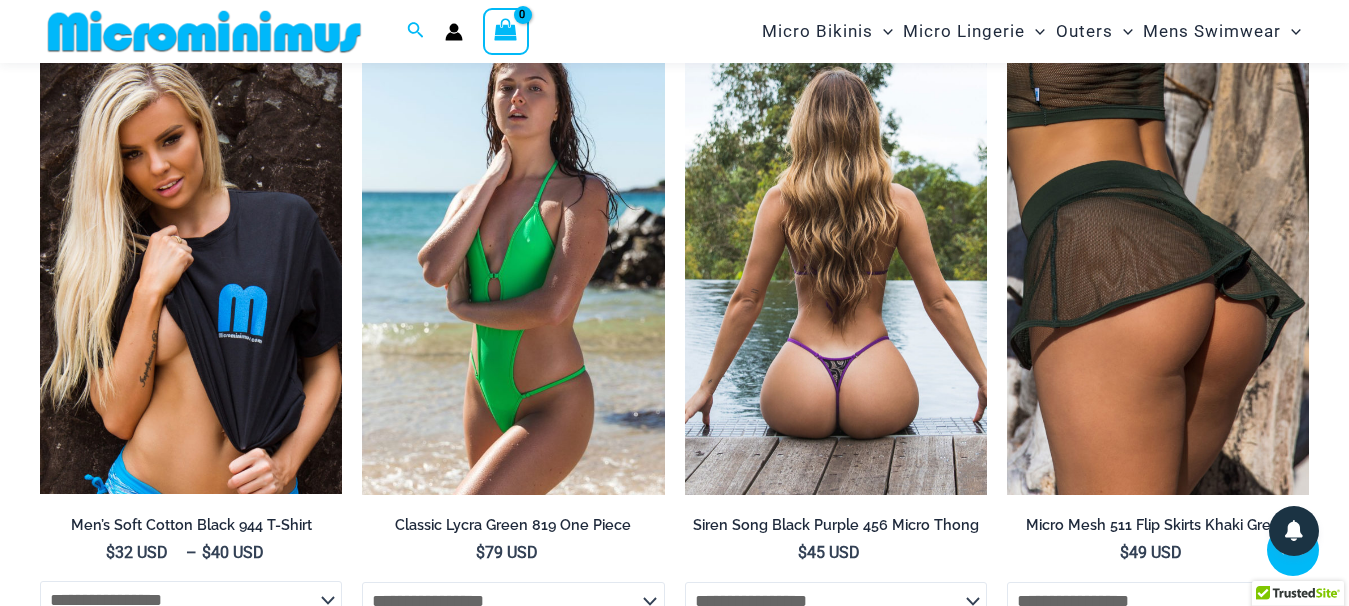 click at bounding box center [836, 267] 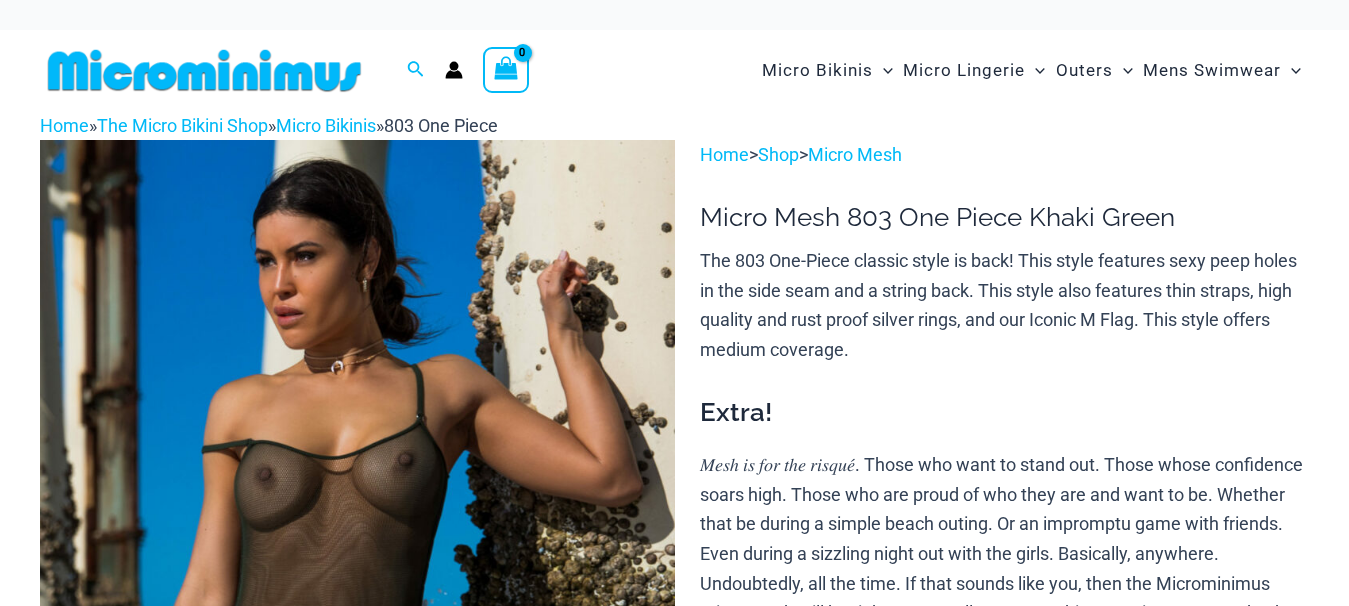 scroll, scrollTop: 0, scrollLeft: 0, axis: both 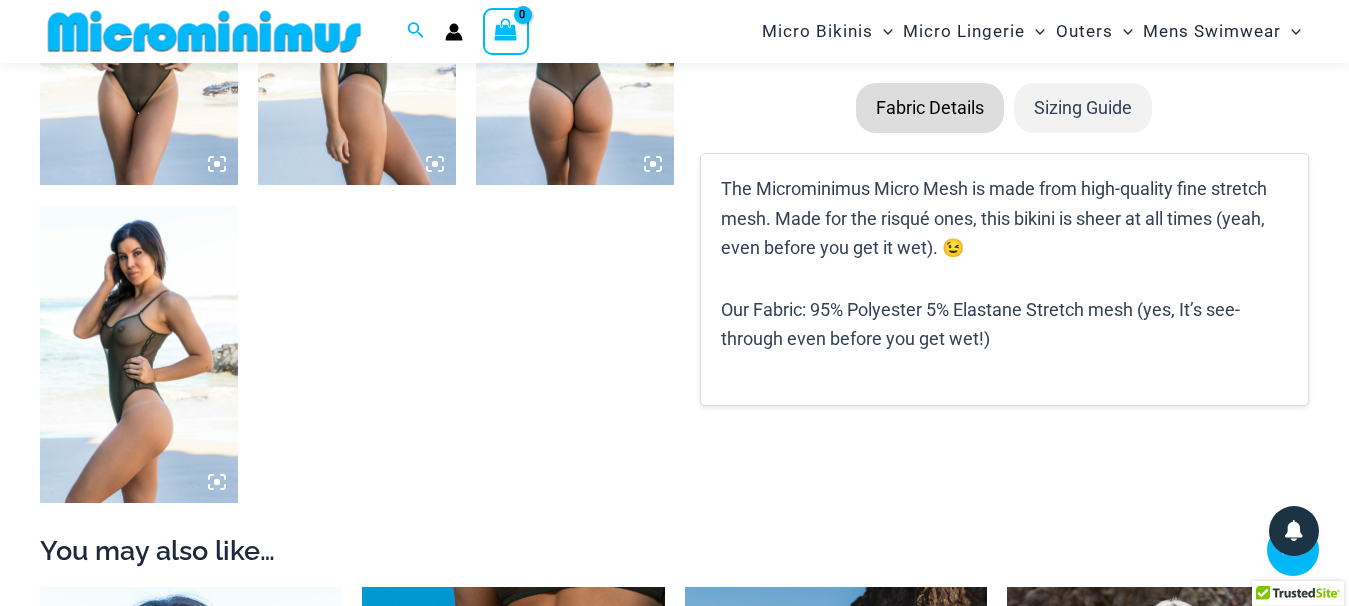 click at bounding box center (139, 36) 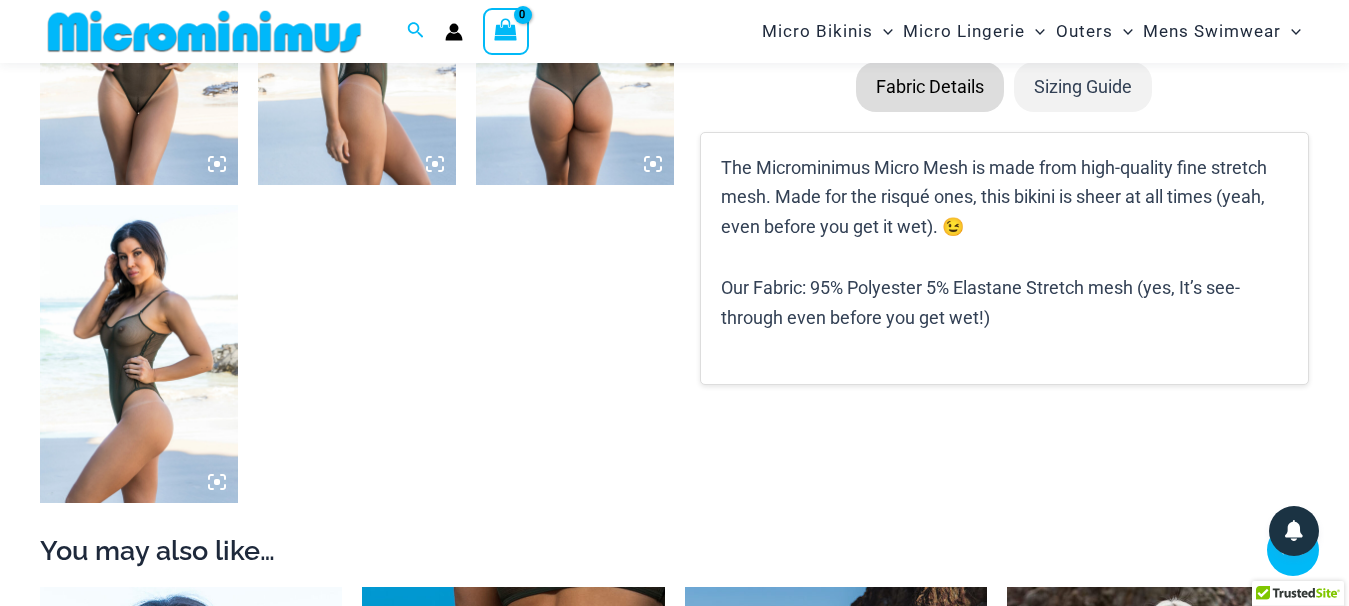 click at bounding box center (674, 303) 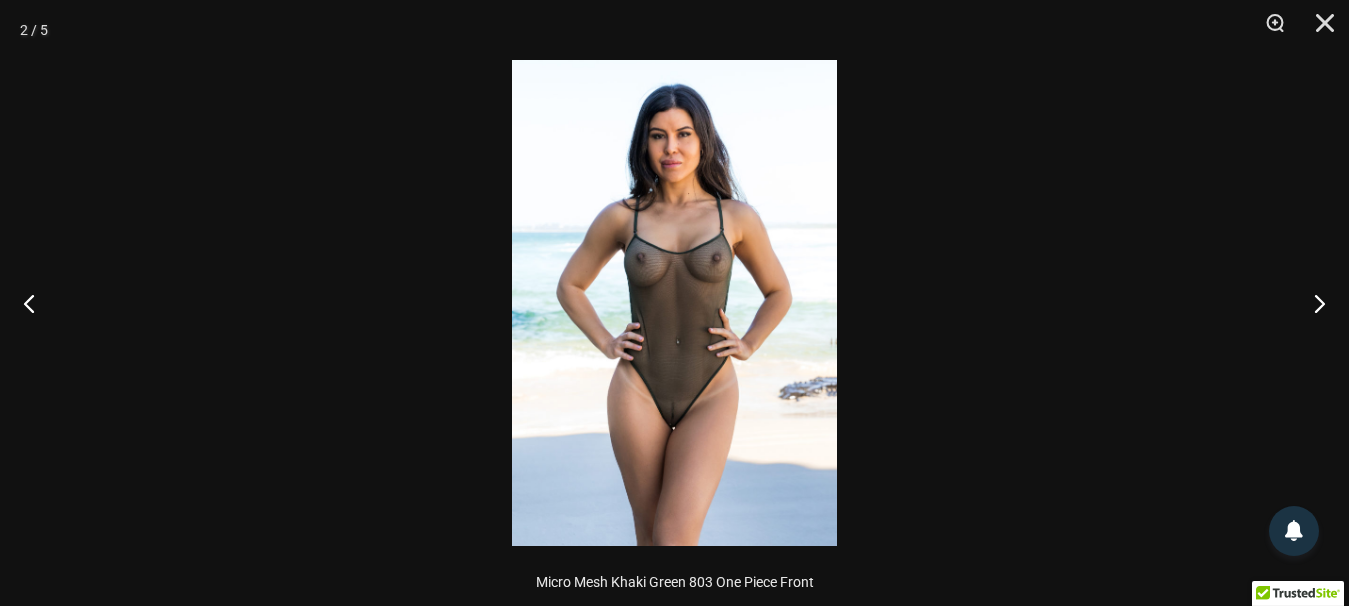 click at bounding box center (674, 303) 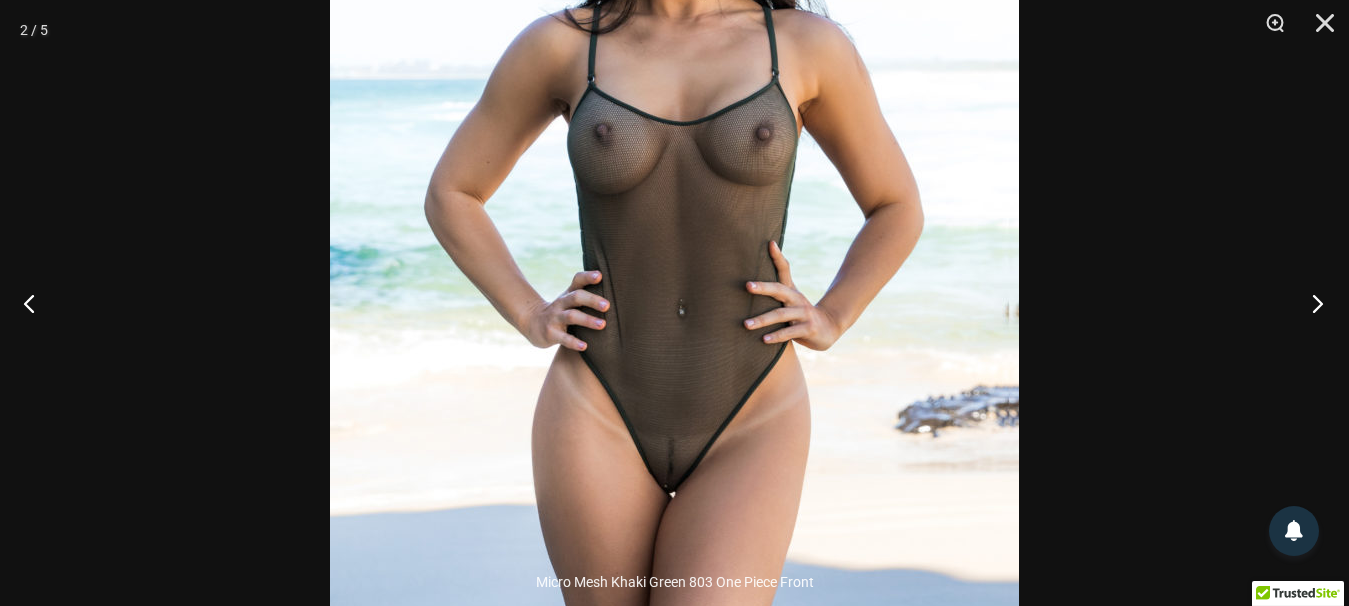 click at bounding box center [1311, 303] 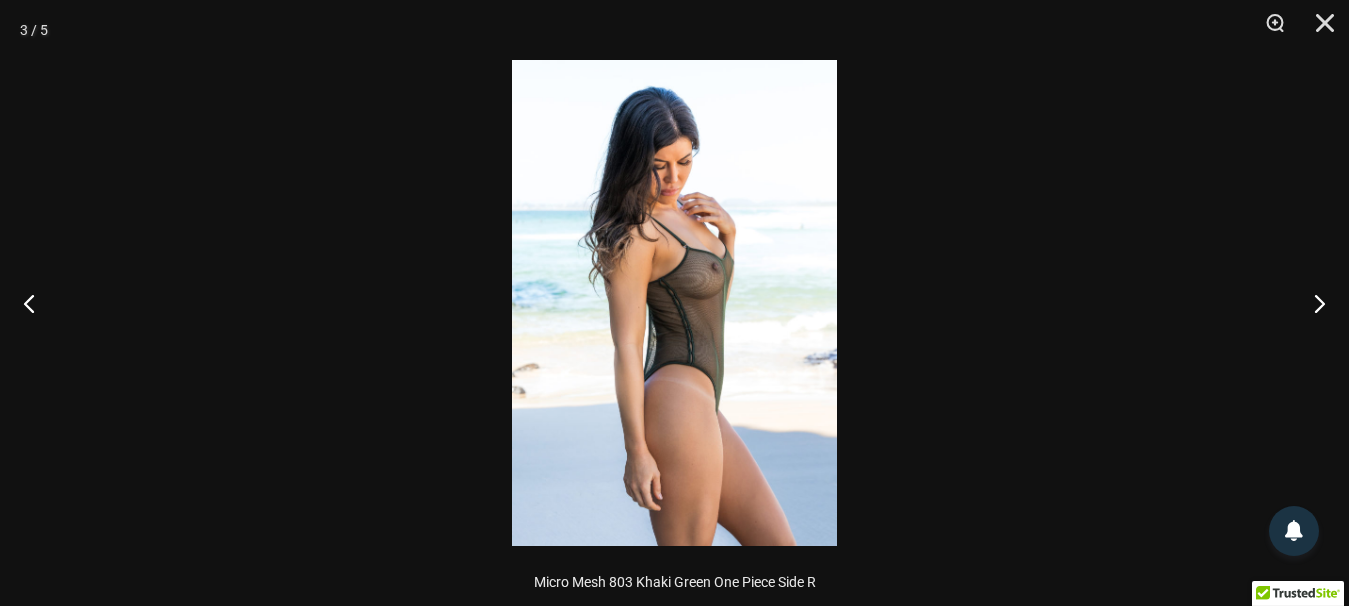 click at bounding box center [674, 303] 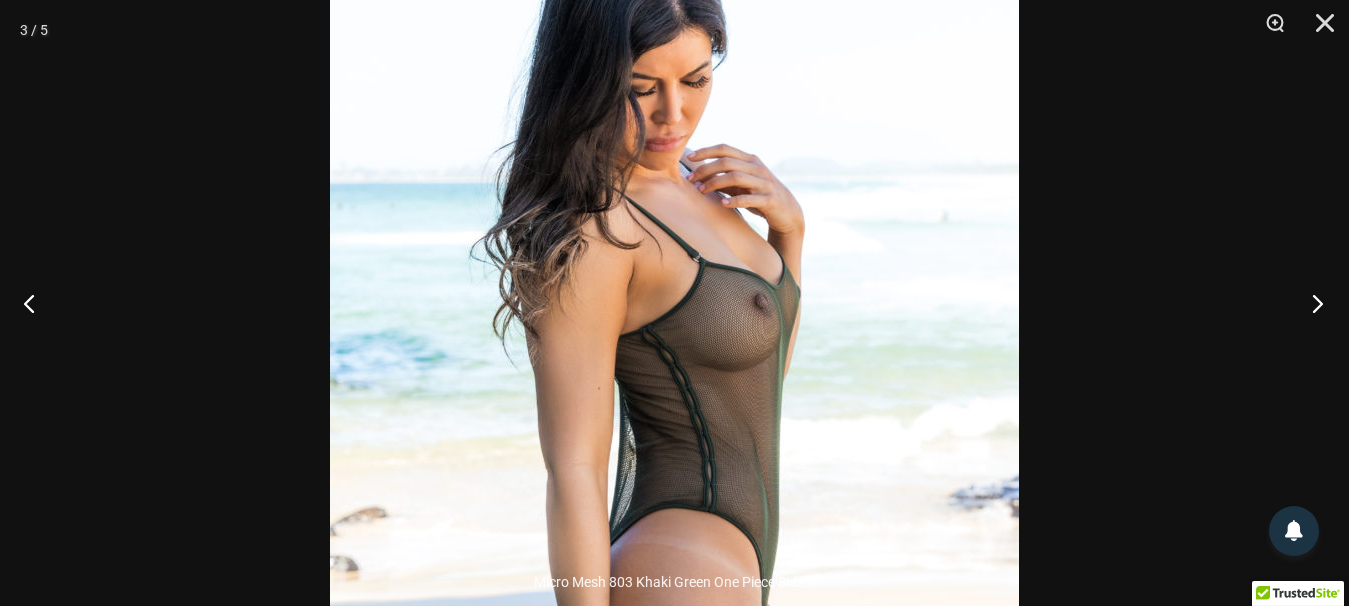 click at bounding box center (1311, 303) 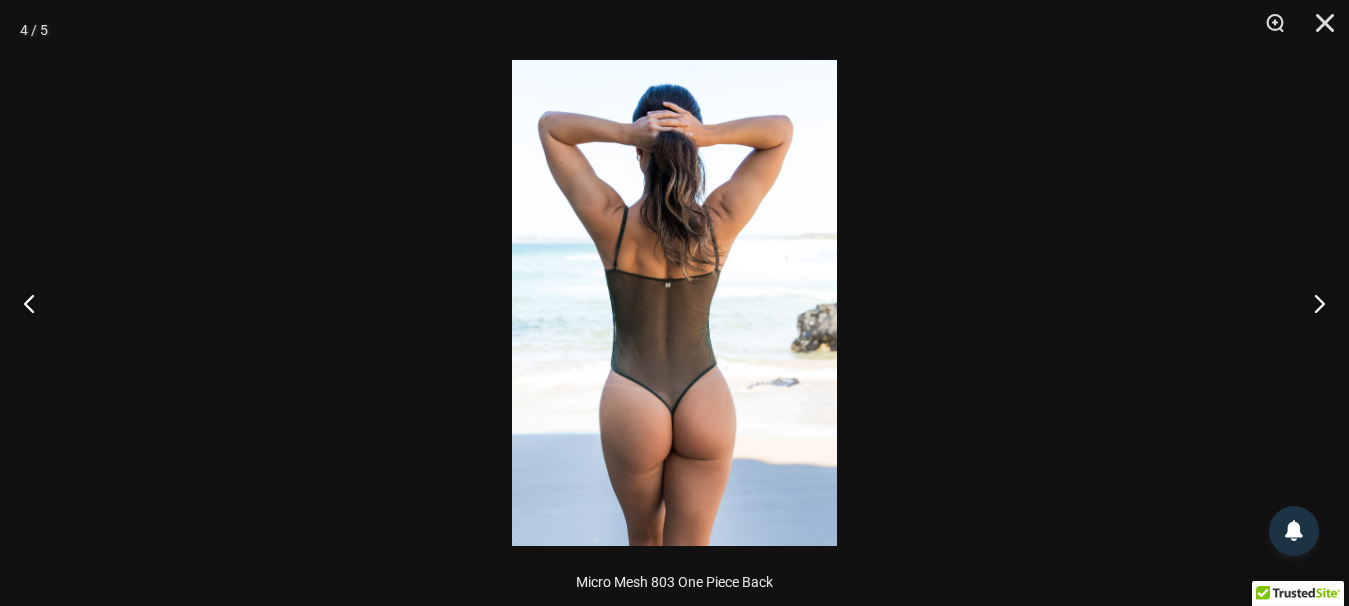 click at bounding box center [674, 303] 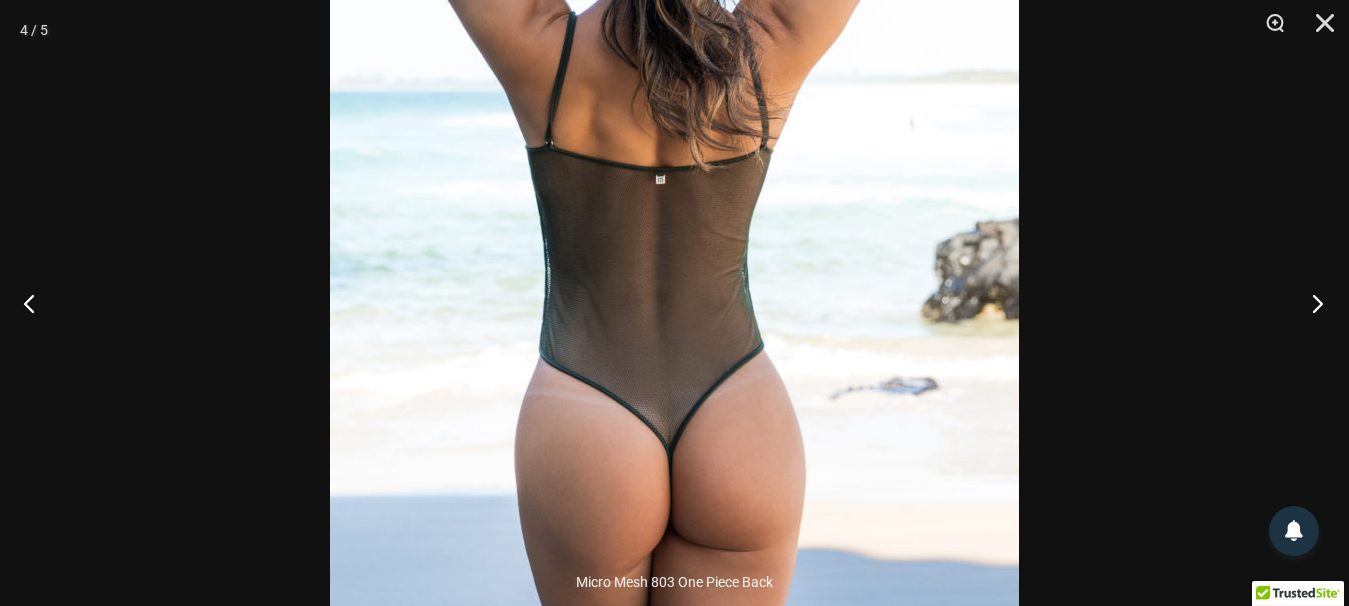 click at bounding box center [1311, 303] 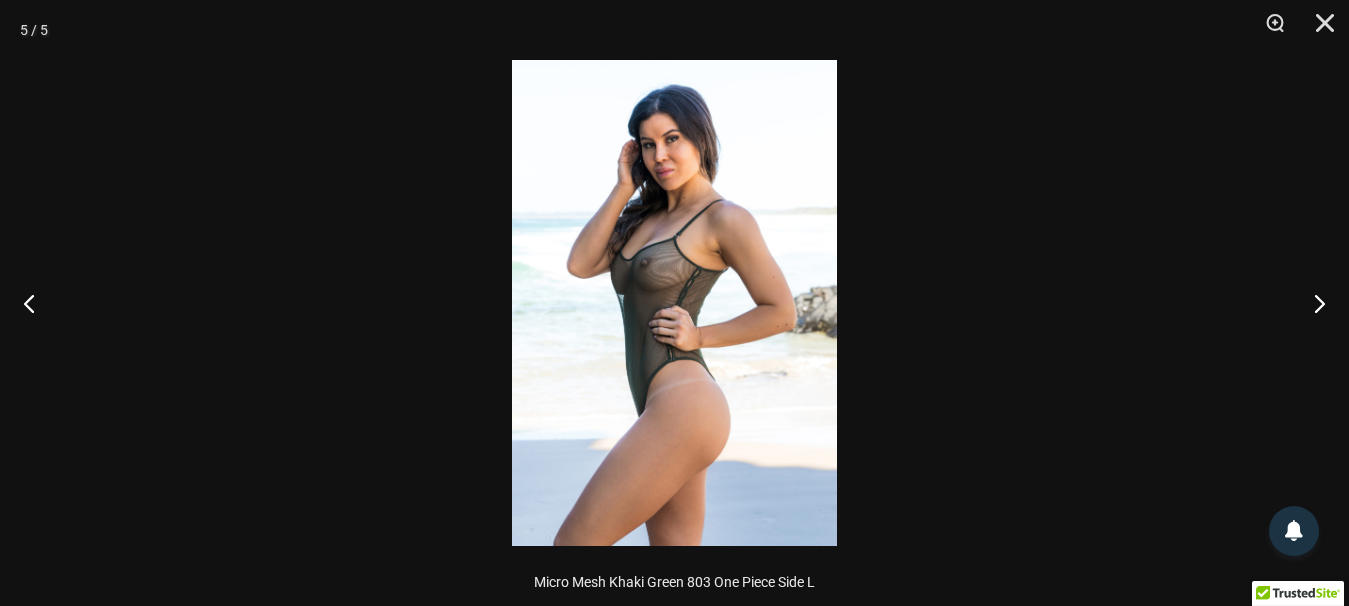 click at bounding box center [674, 303] 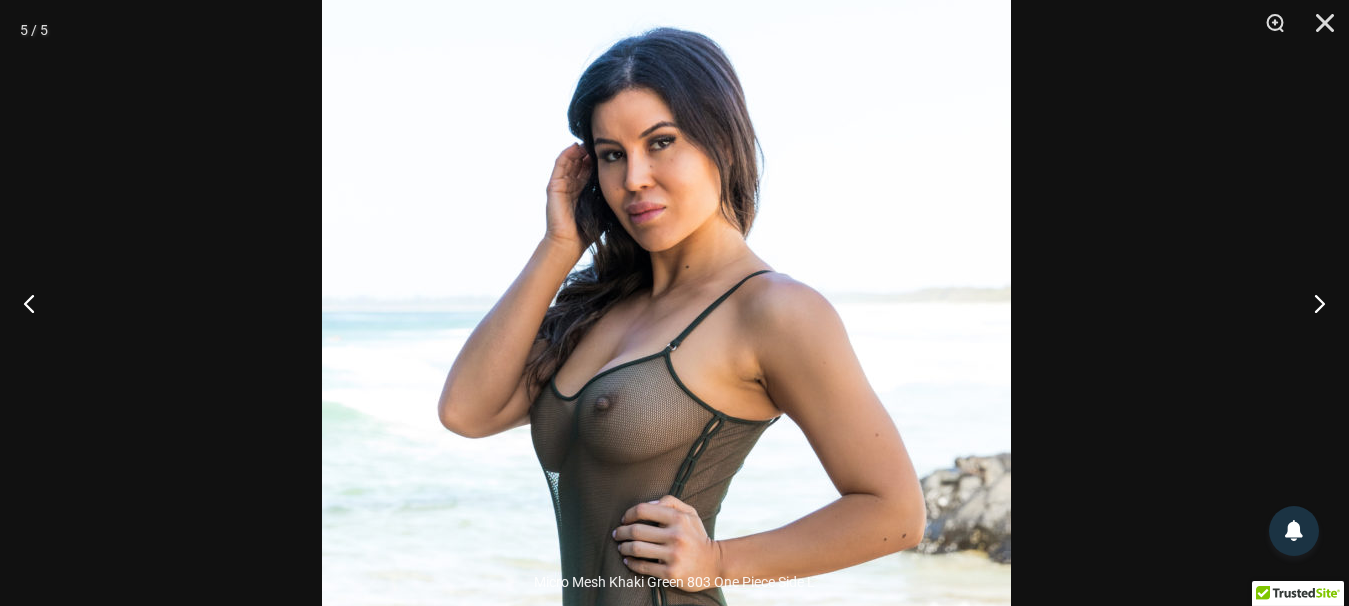 click at bounding box center (666, 490) 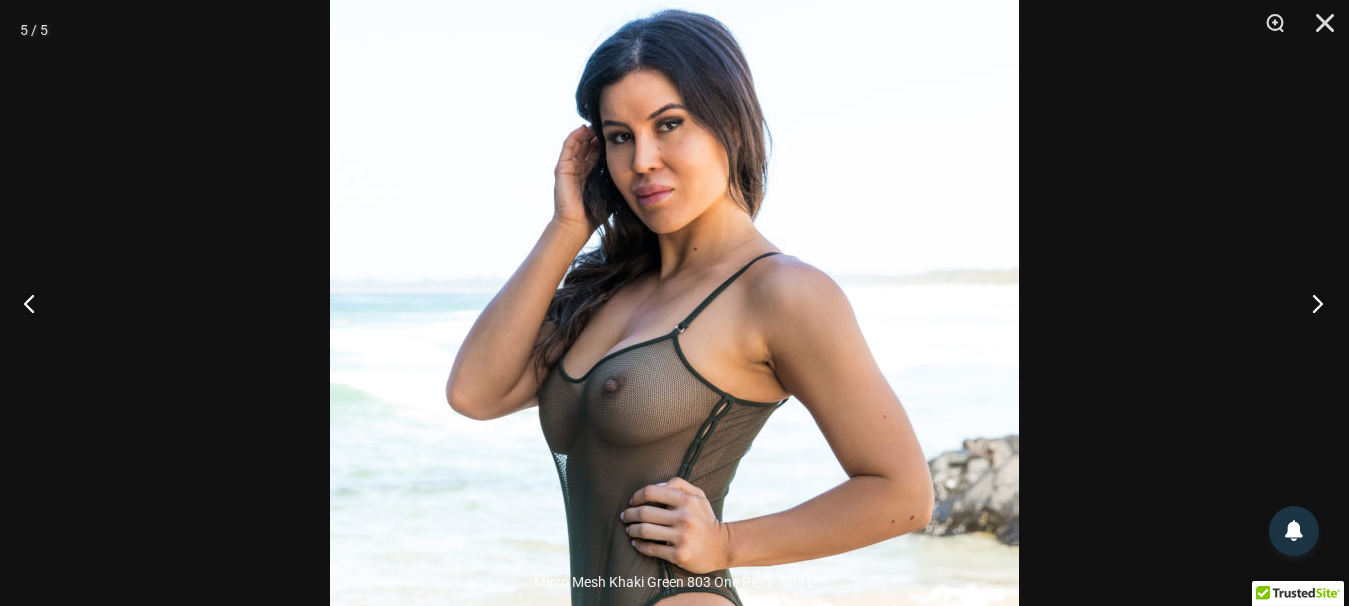 click at bounding box center [1311, 303] 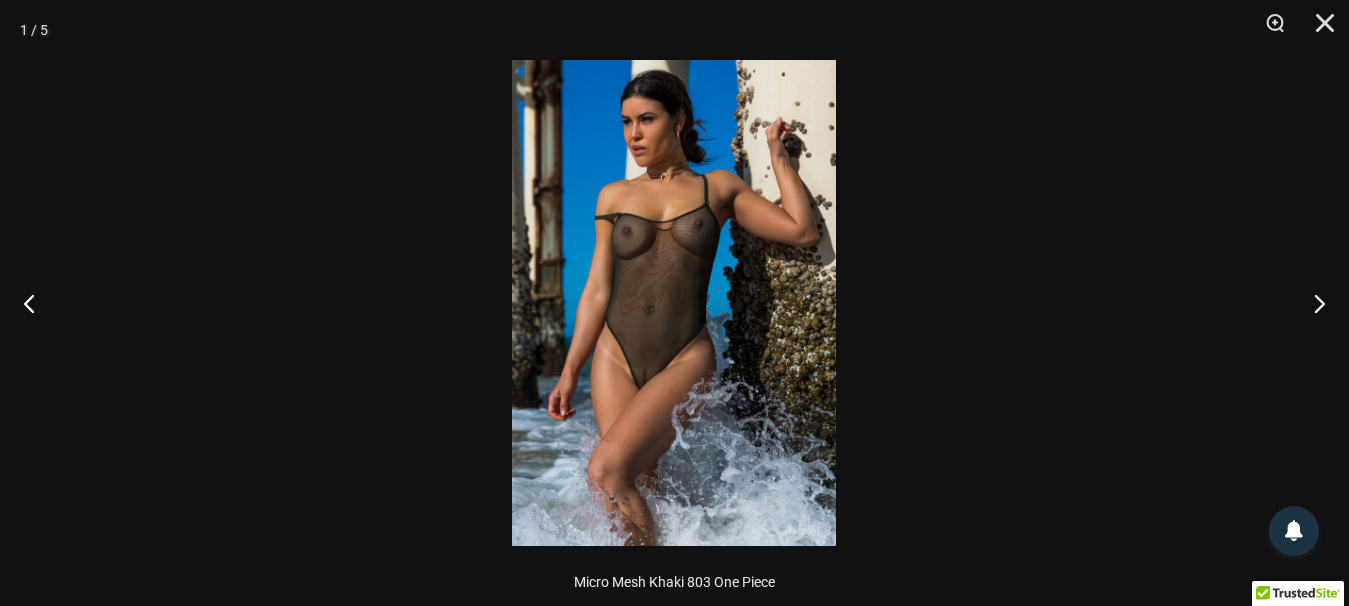 click at bounding box center (674, 303) 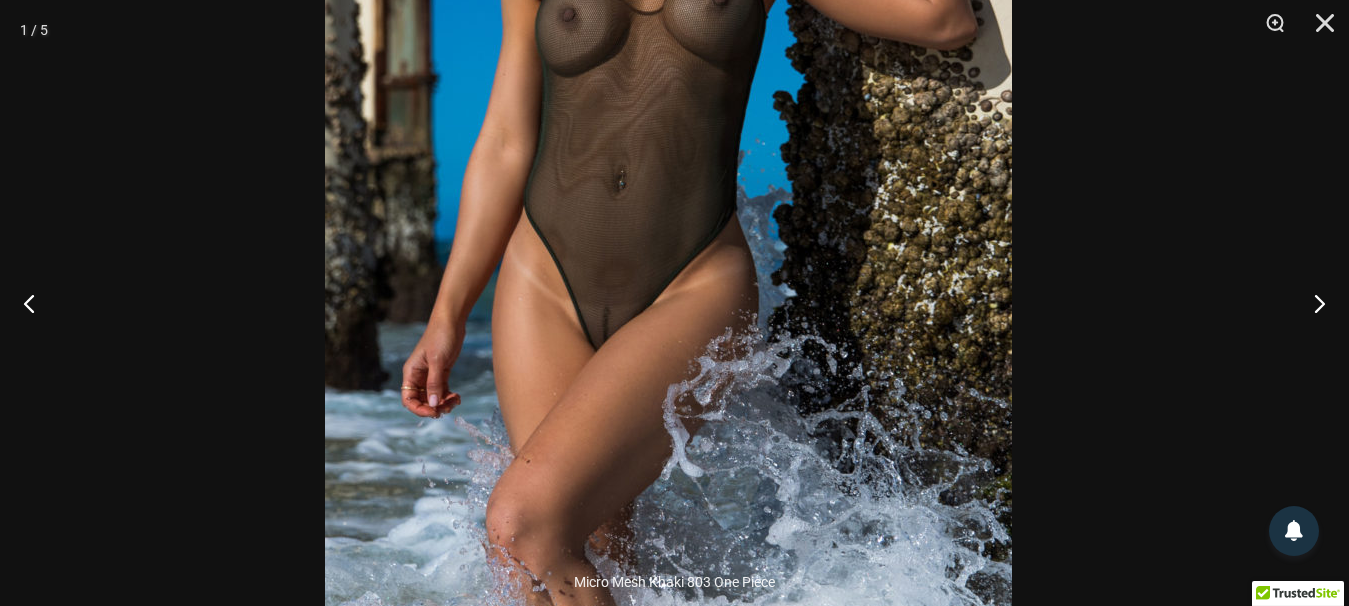 click at bounding box center (668, 168) 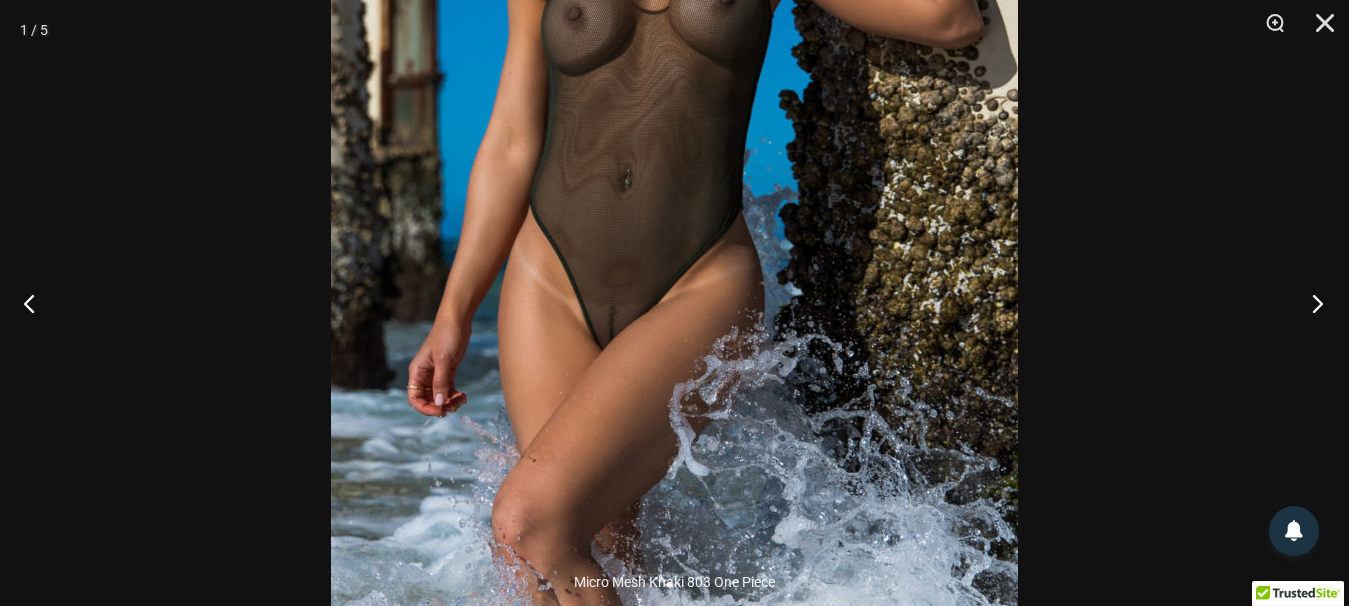 click at bounding box center (1311, 303) 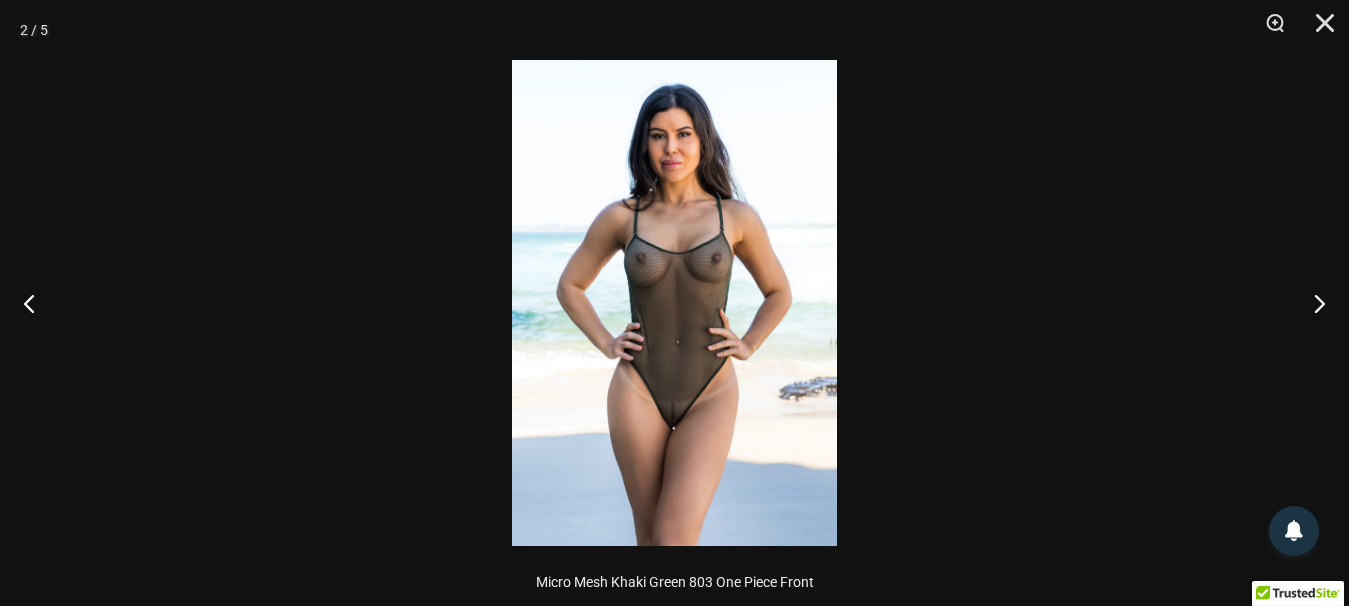 click at bounding box center (674, 303) 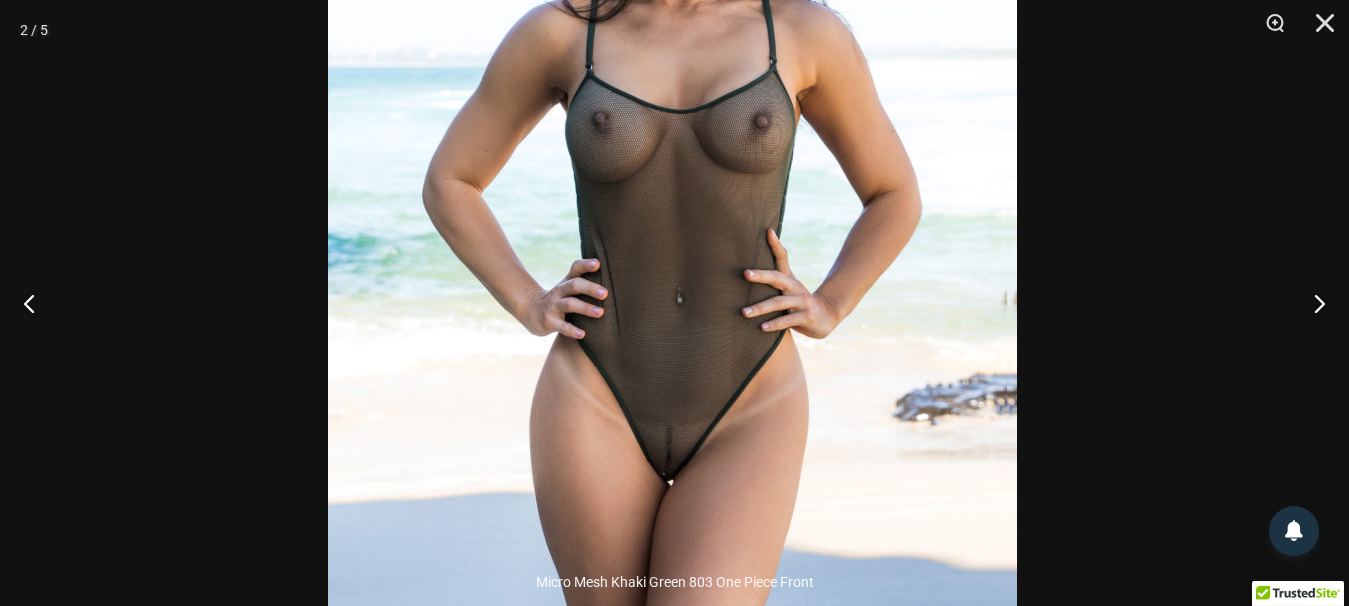 click at bounding box center (672, 217) 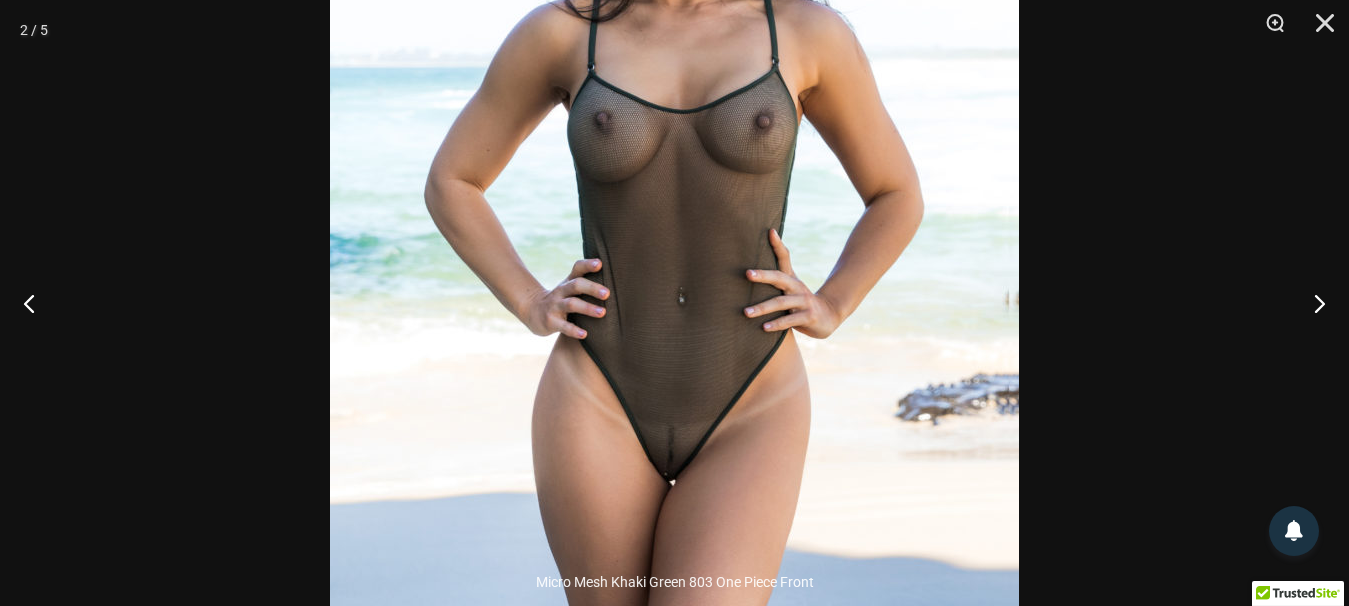 click at bounding box center (674, 303) 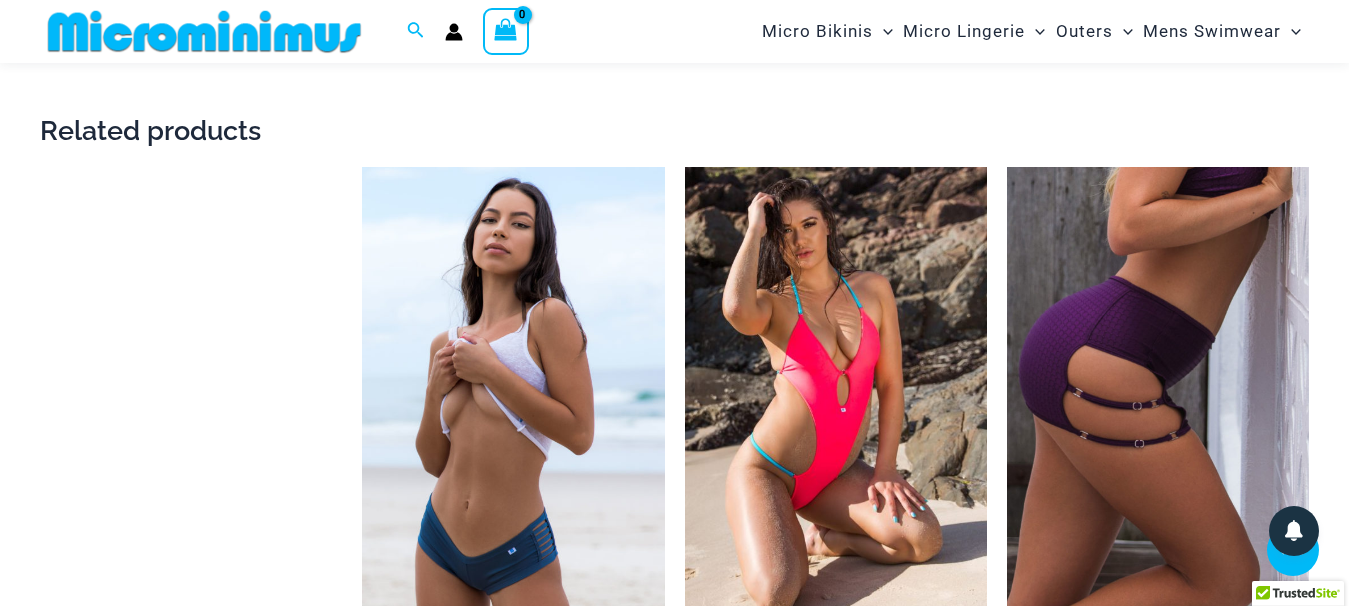 scroll, scrollTop: 4368, scrollLeft: 0, axis: vertical 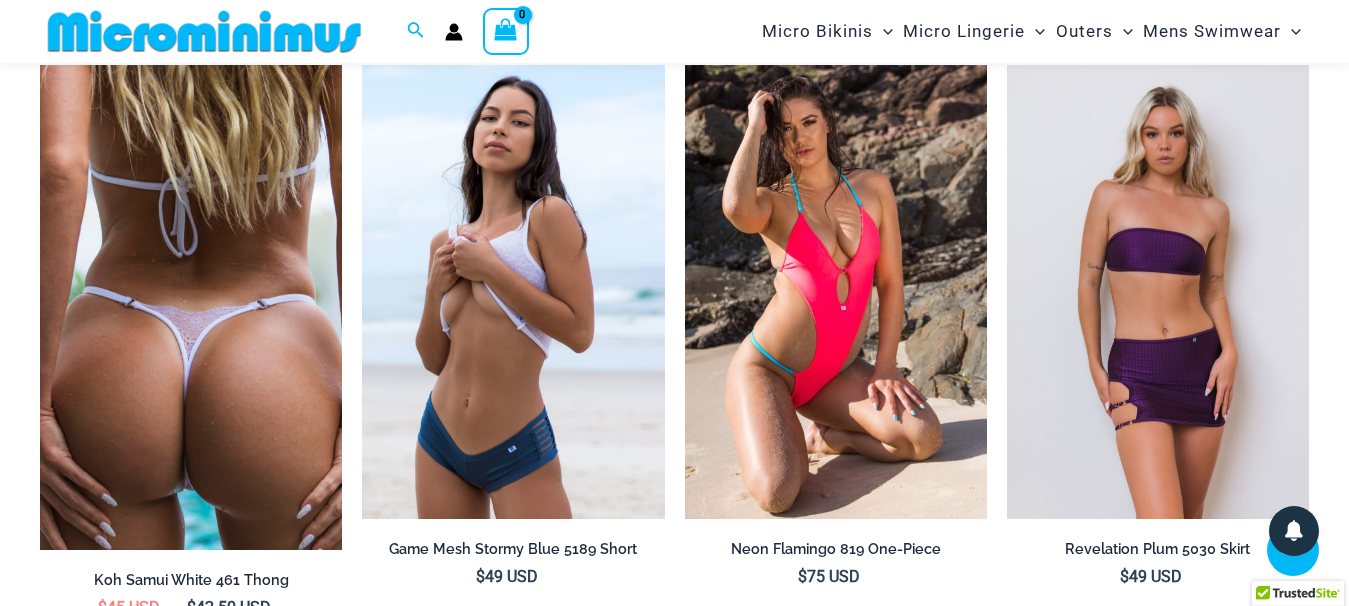 click at bounding box center (1158, 291) 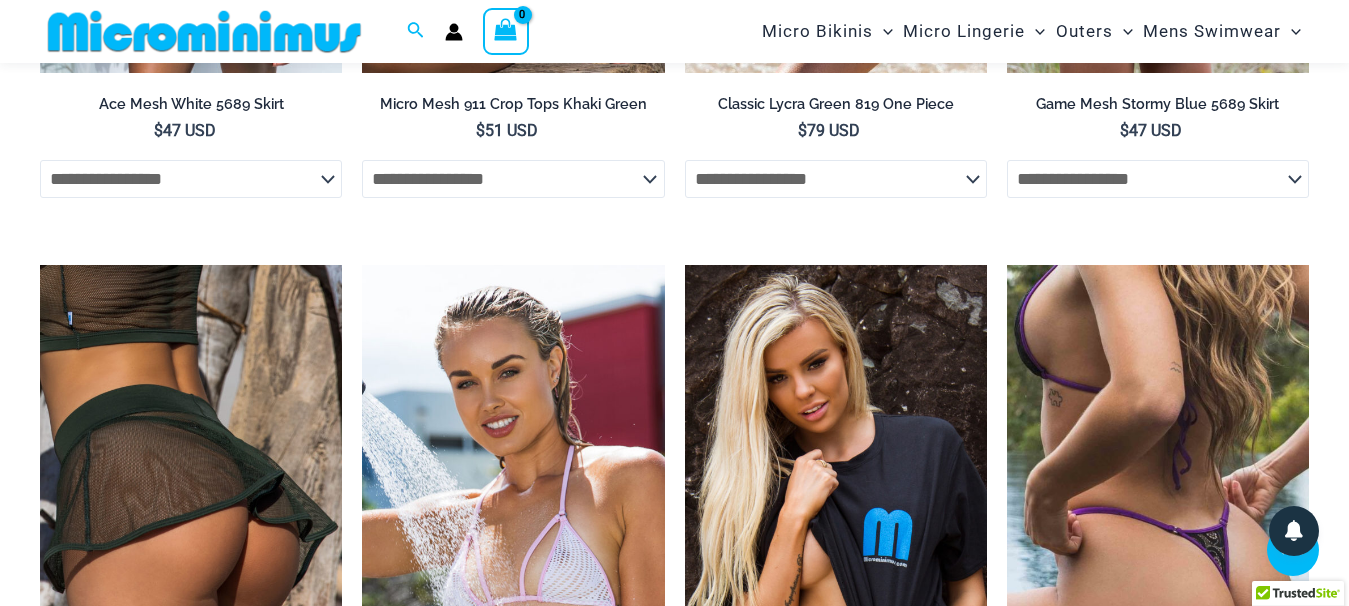 scroll, scrollTop: 5796, scrollLeft: 0, axis: vertical 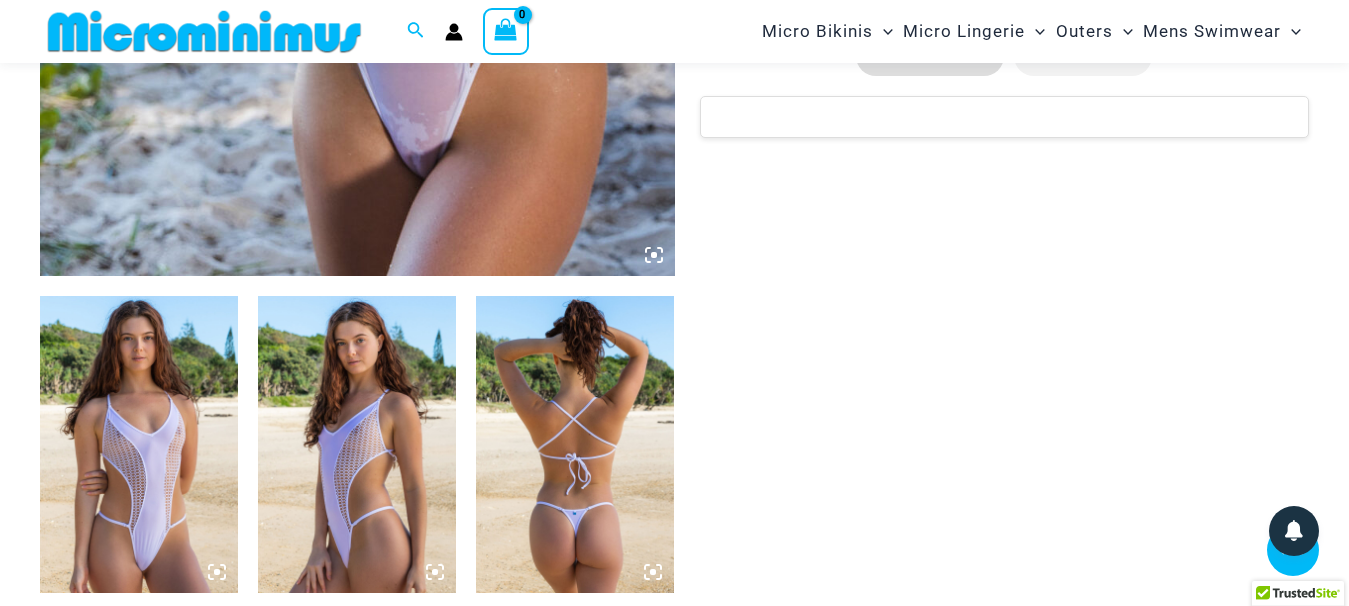 click at bounding box center [139, 444] 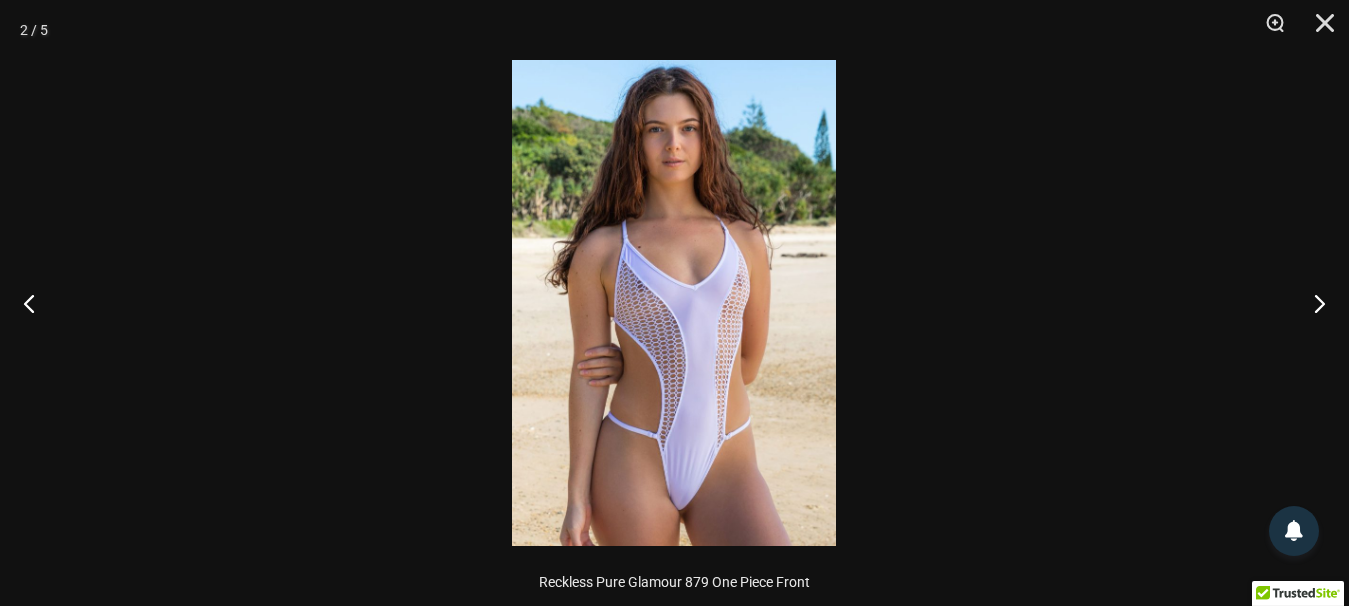 click at bounding box center [674, 303] 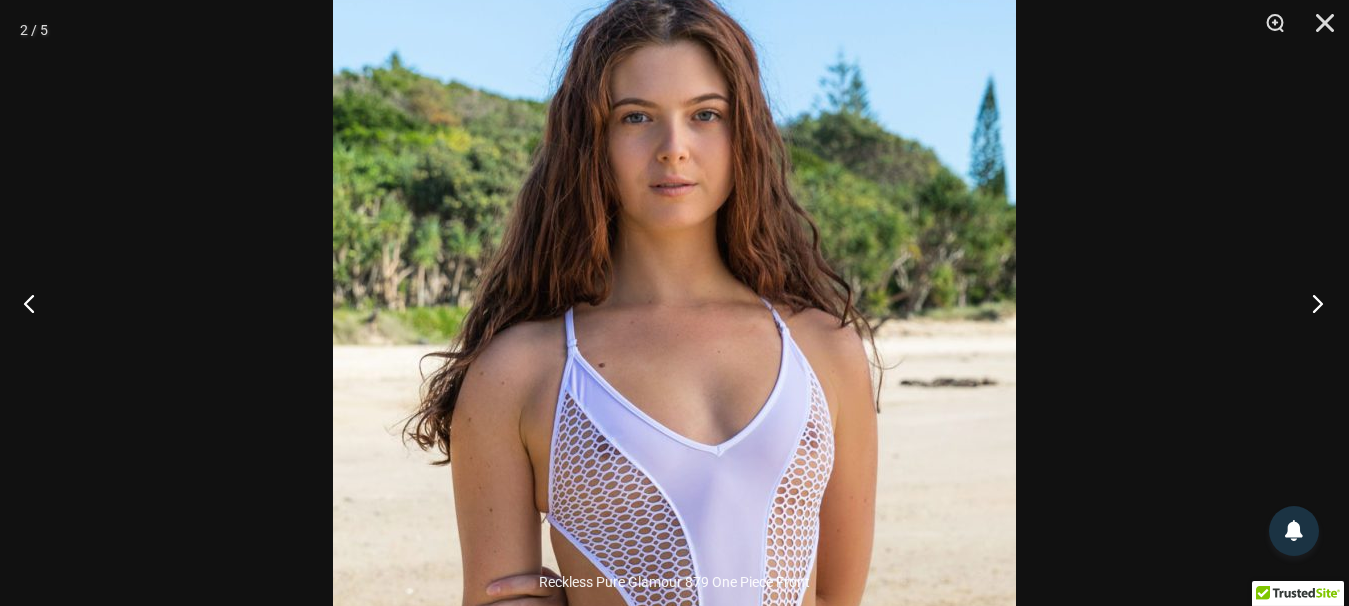 click at bounding box center (1311, 303) 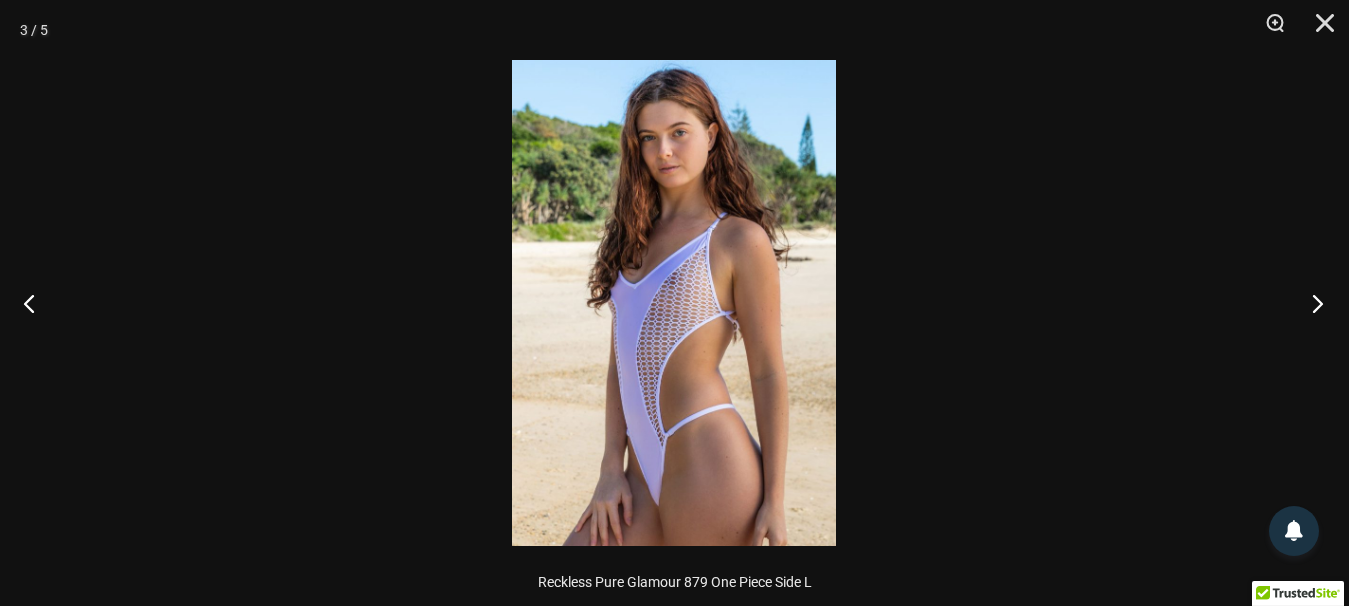 click at bounding box center (1311, 303) 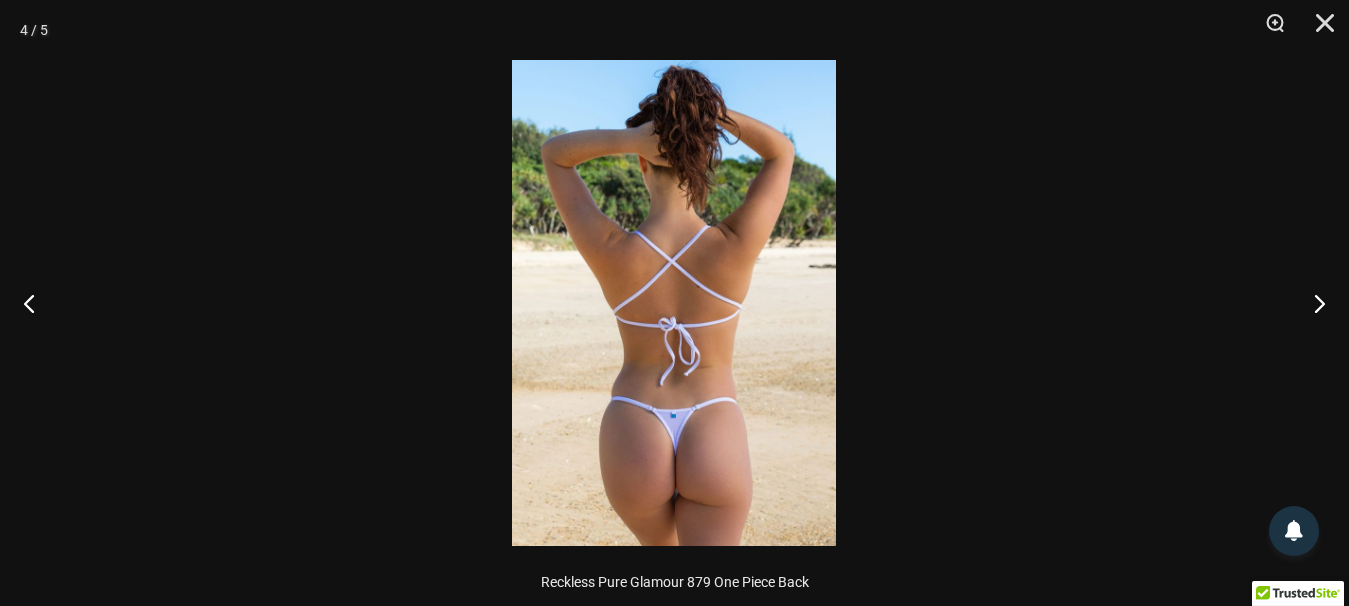 click at bounding box center (674, 303) 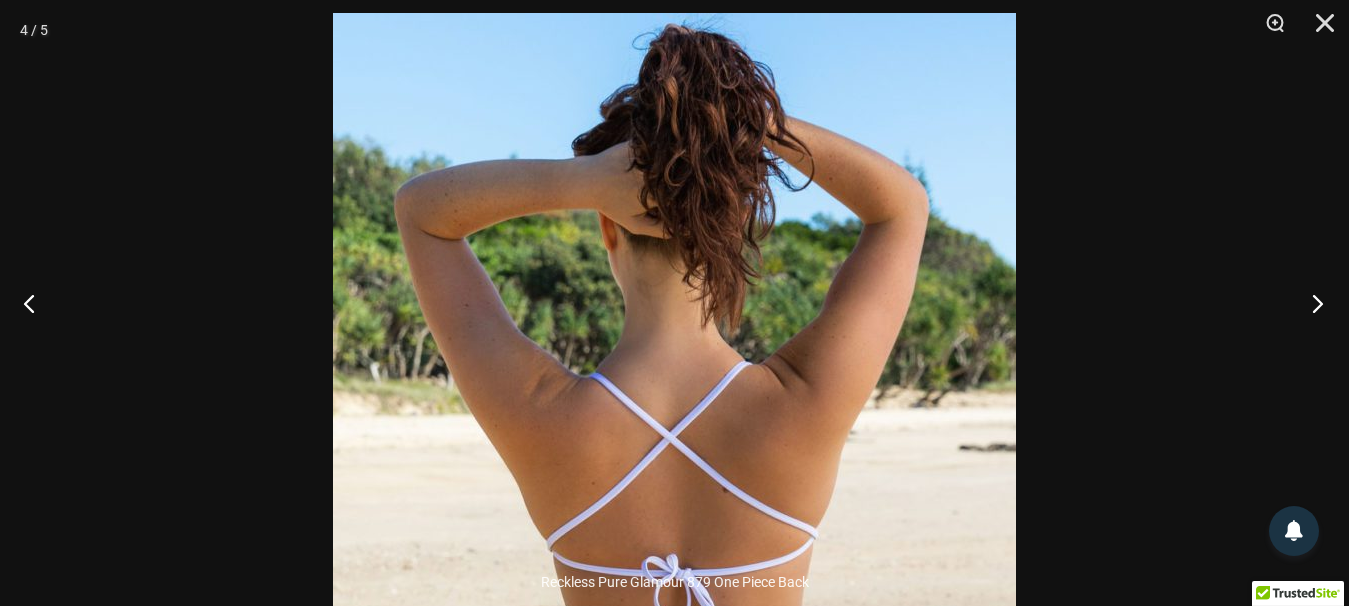 click at bounding box center [1311, 303] 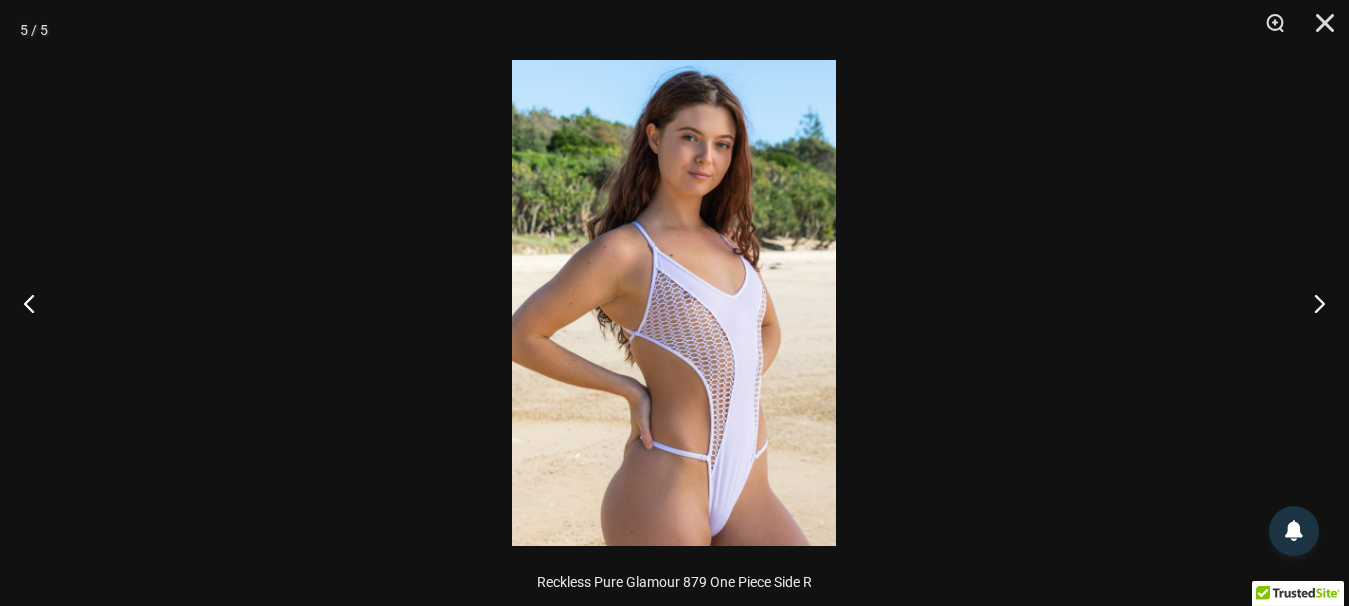 click at bounding box center (674, 303) 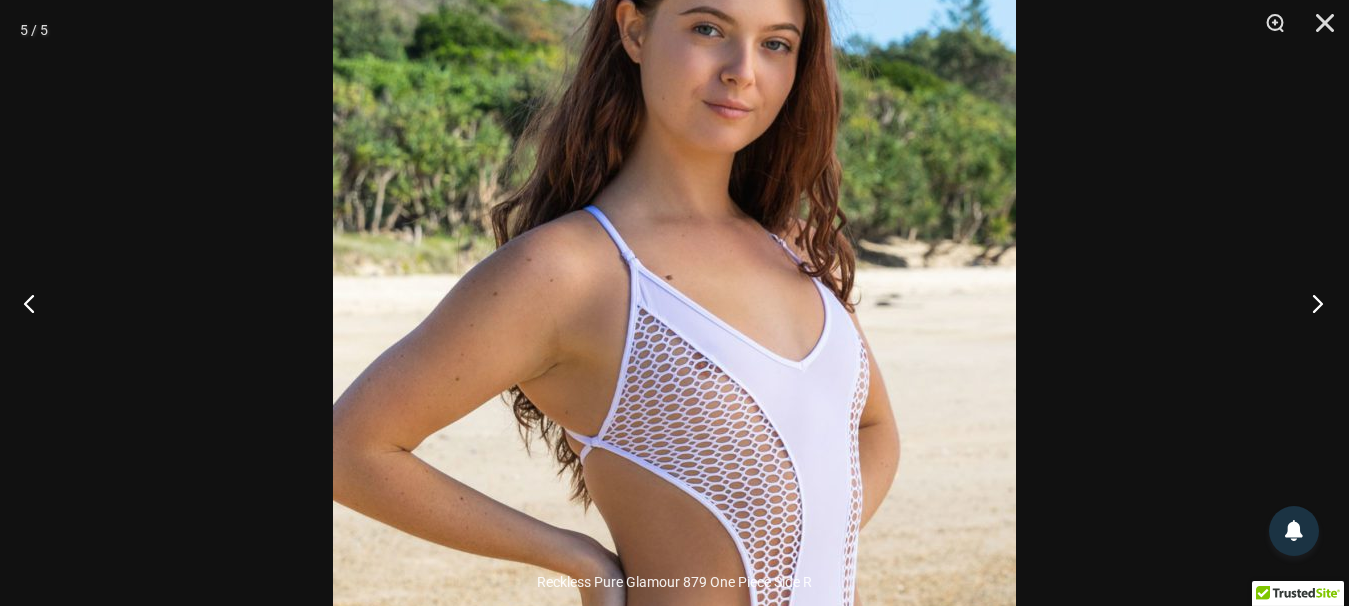 click at bounding box center [1311, 303] 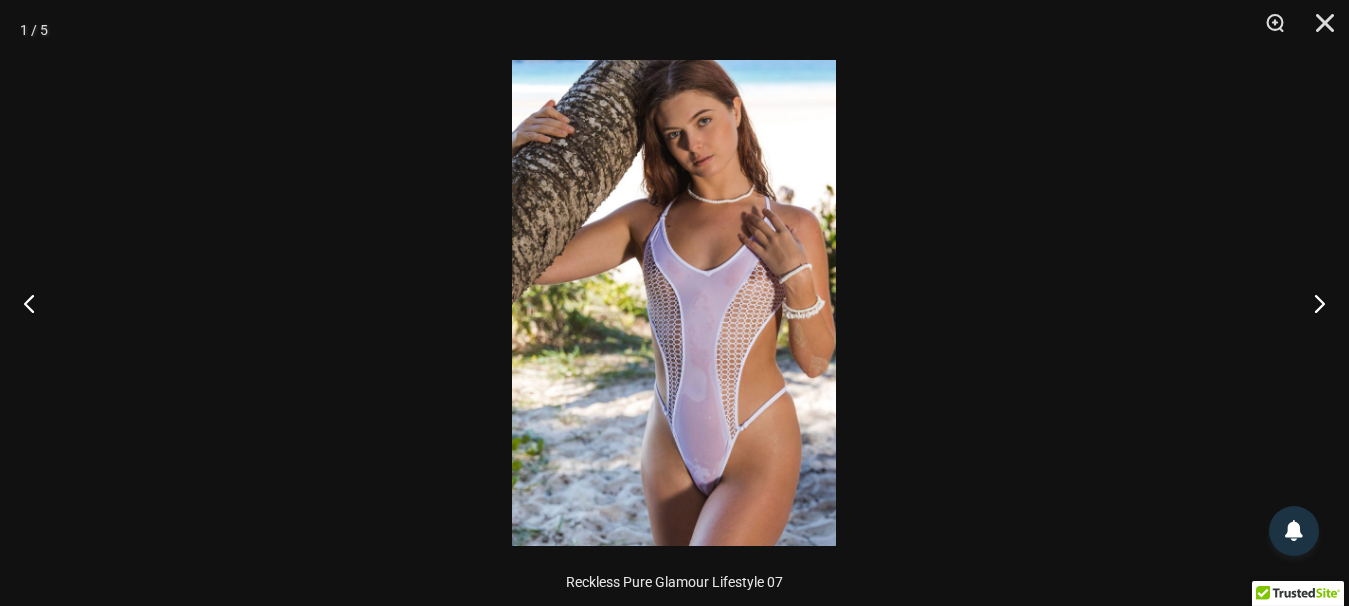 click at bounding box center [674, 303] 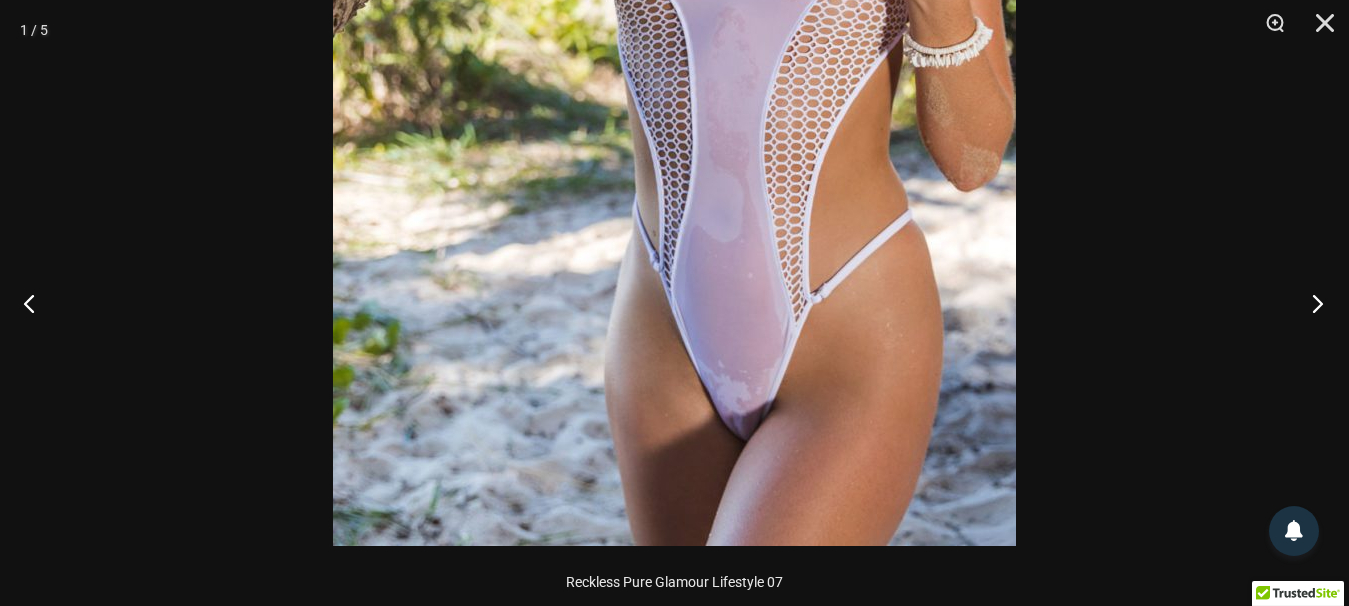 click at bounding box center [1311, 303] 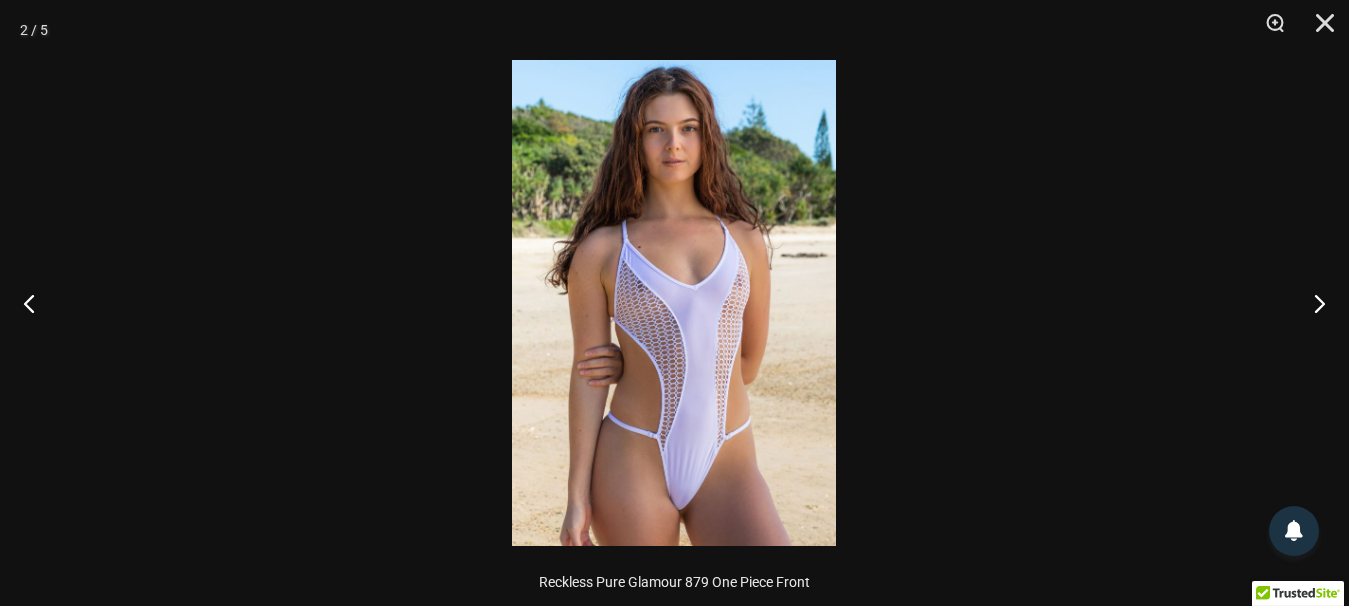 click at bounding box center (674, 303) 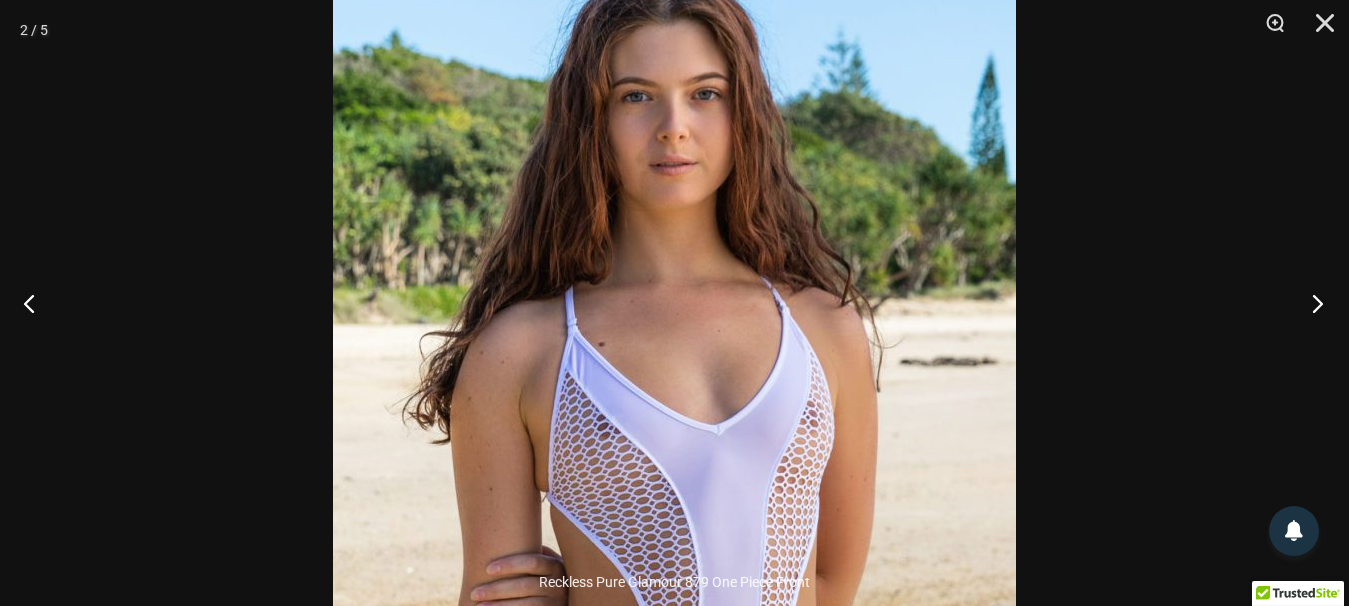 click at bounding box center [1311, 303] 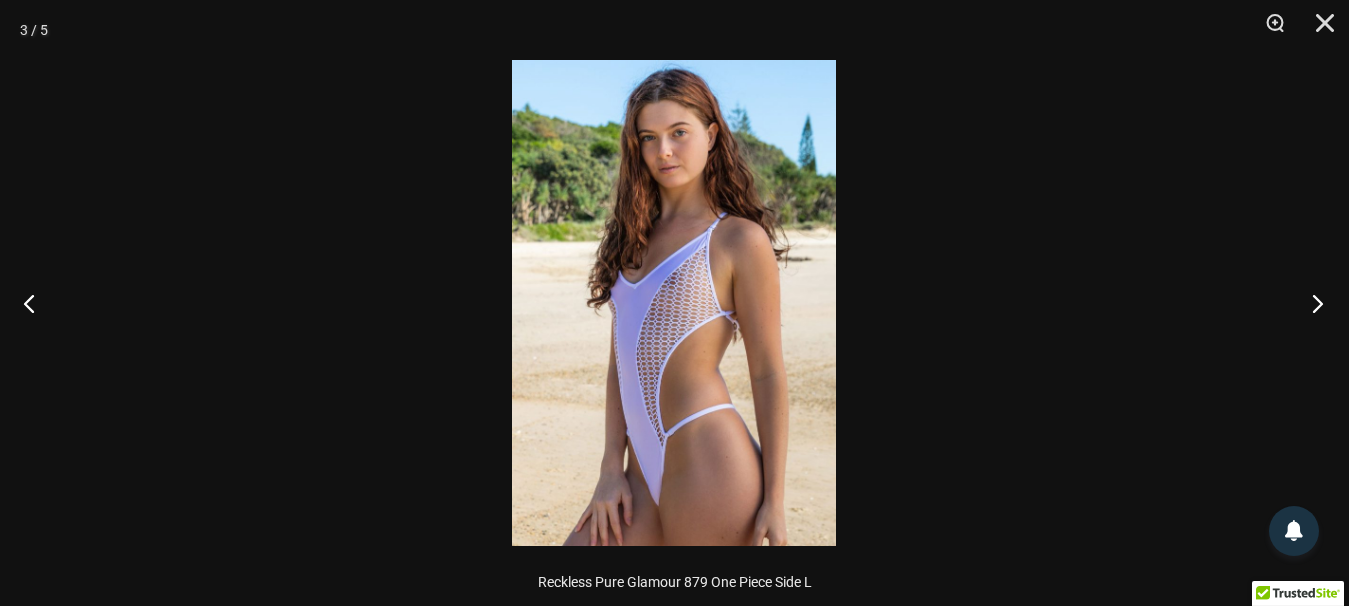 click at bounding box center [1311, 303] 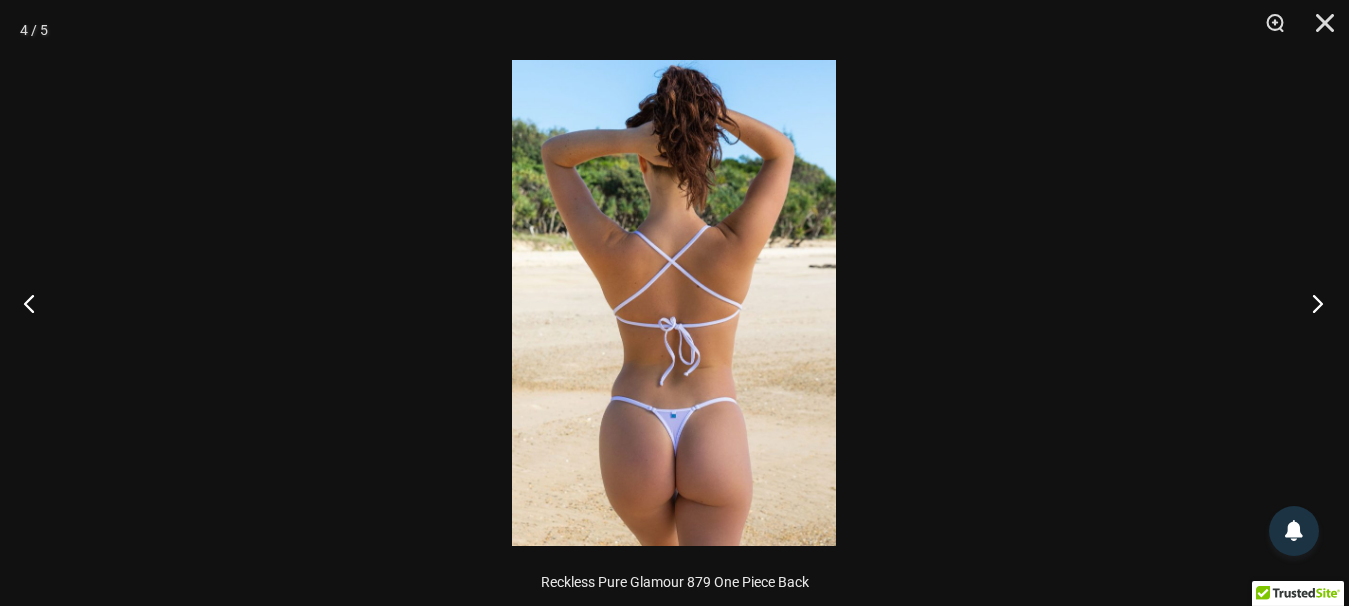 click at bounding box center [1311, 303] 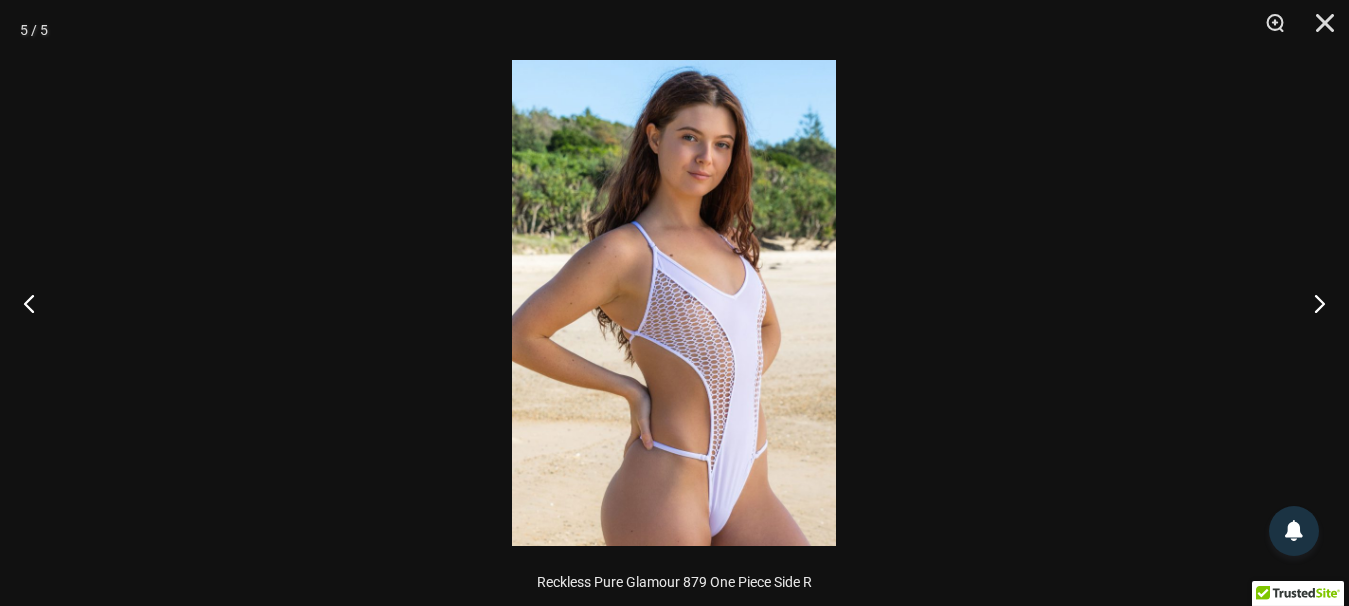 click at bounding box center (674, 303) 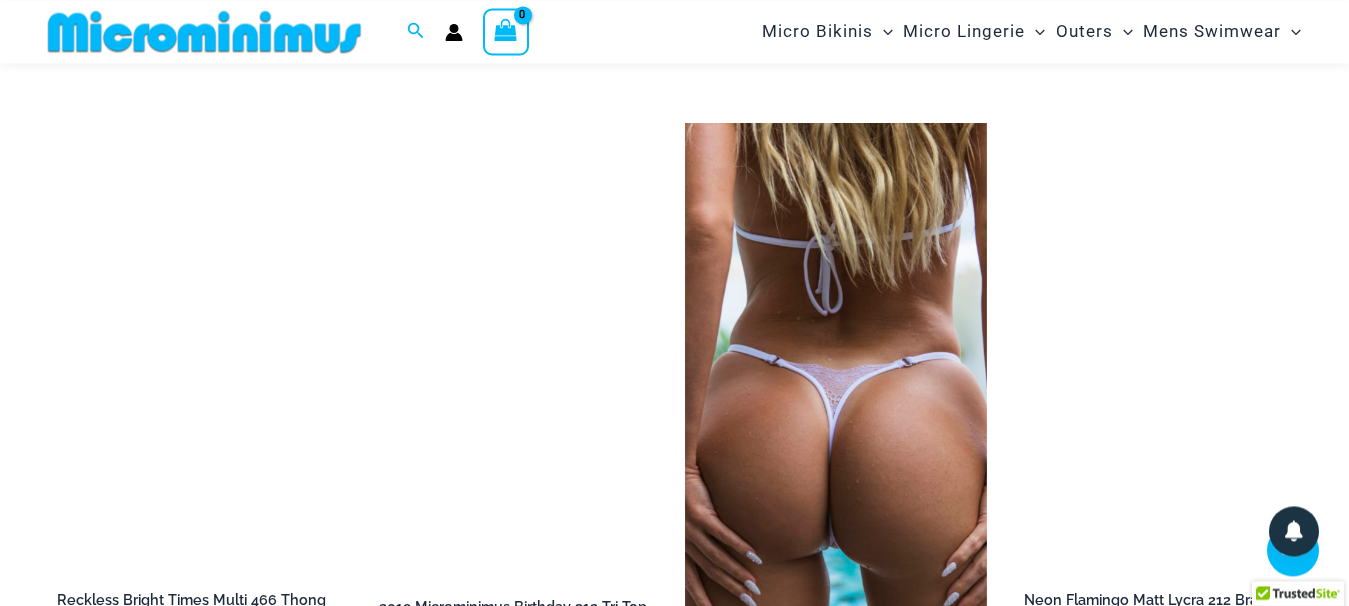 scroll, scrollTop: 4266, scrollLeft: 0, axis: vertical 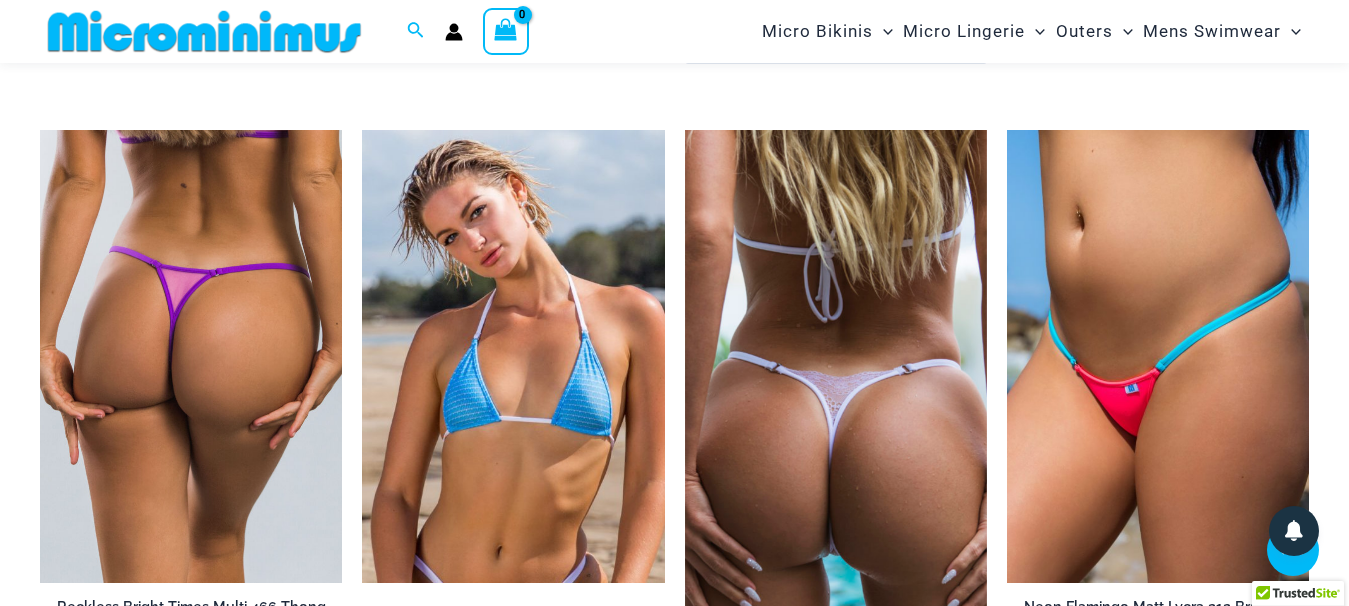 click at bounding box center (191, 356) 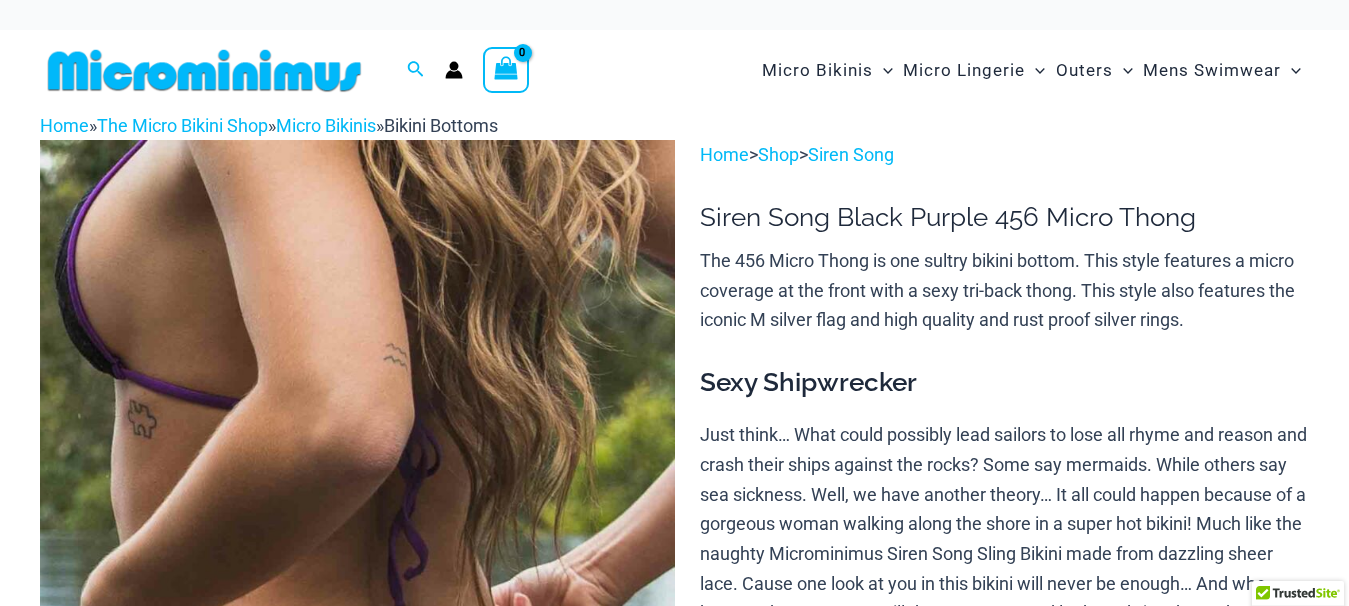 scroll, scrollTop: 0, scrollLeft: 0, axis: both 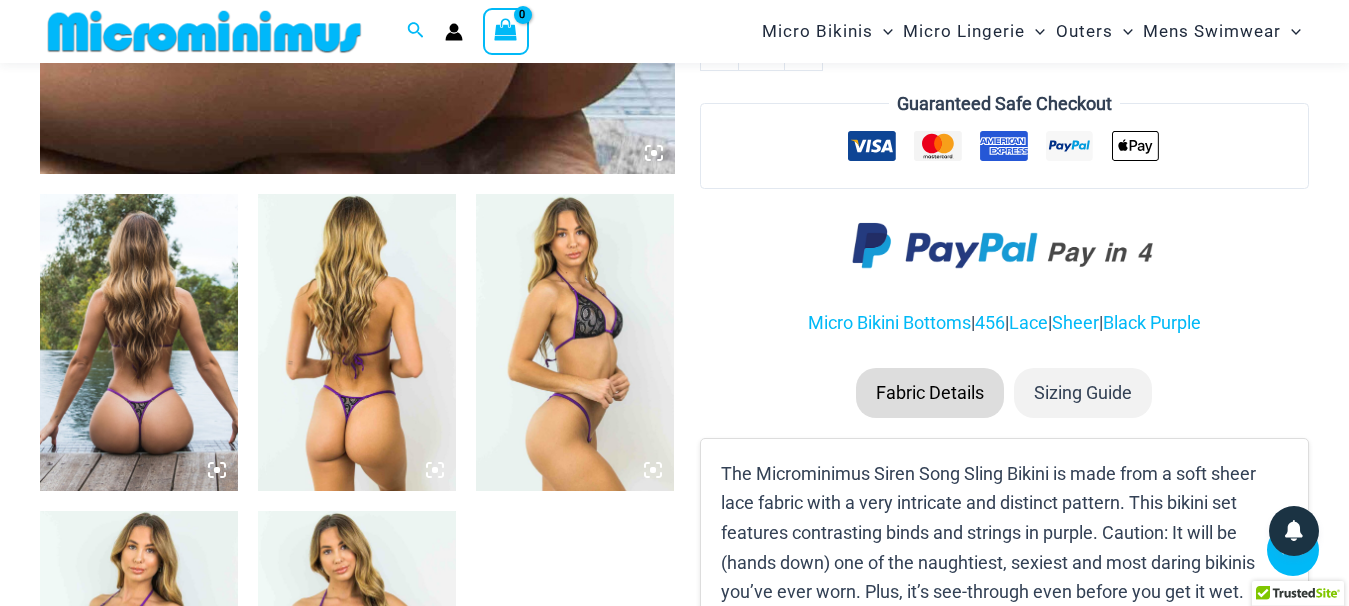 click at bounding box center [139, 342] 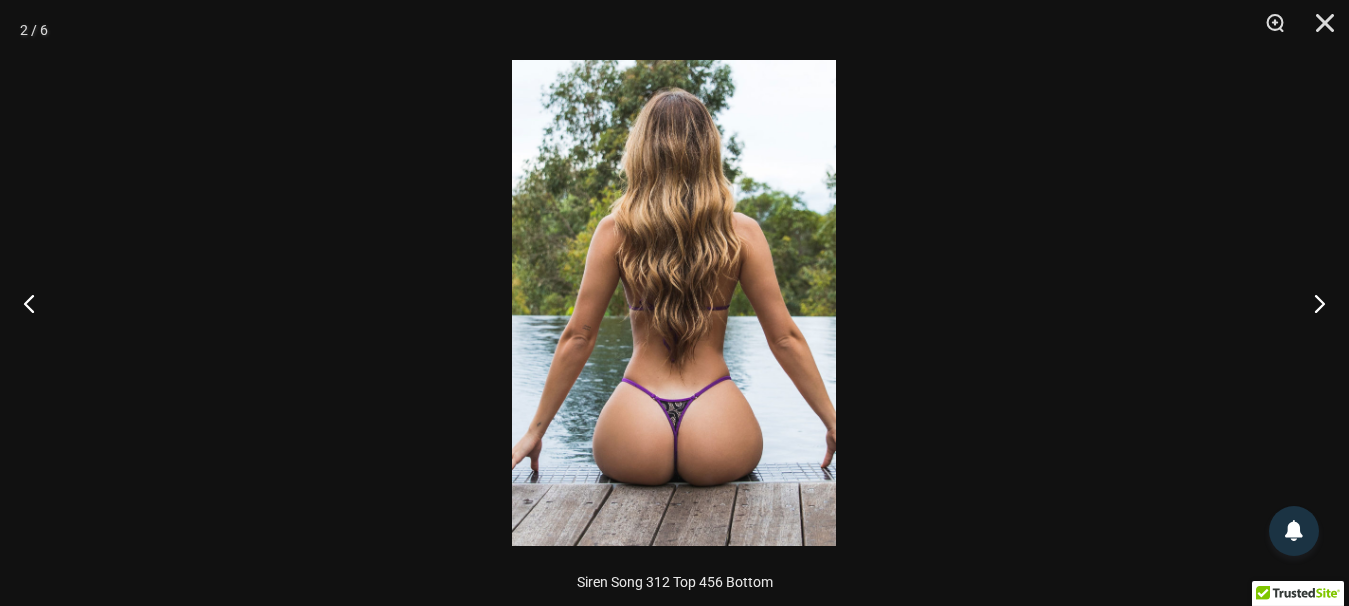 click at bounding box center [674, 303] 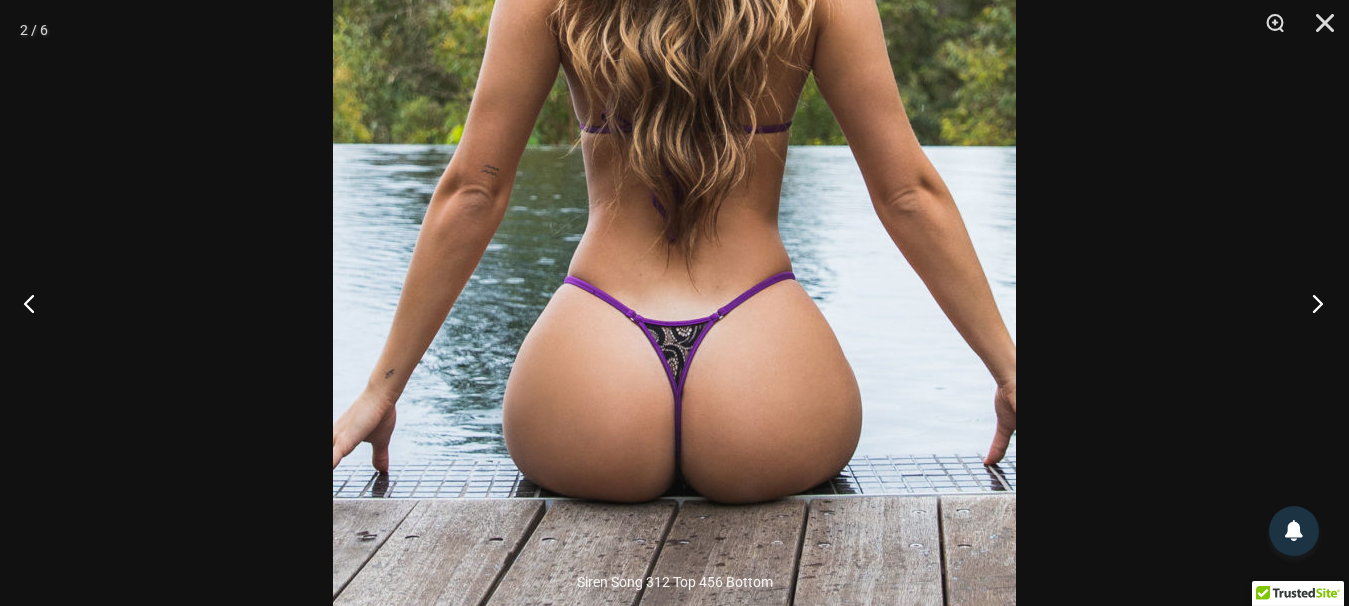 click at bounding box center (1311, 303) 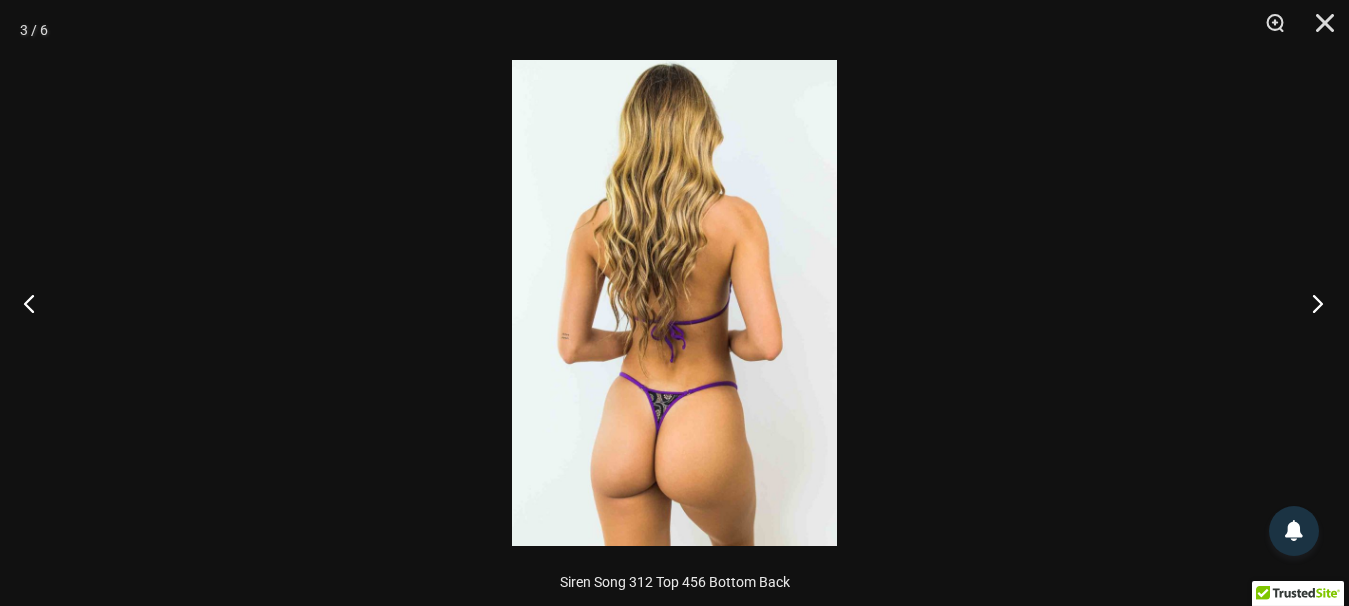 click at bounding box center (1311, 303) 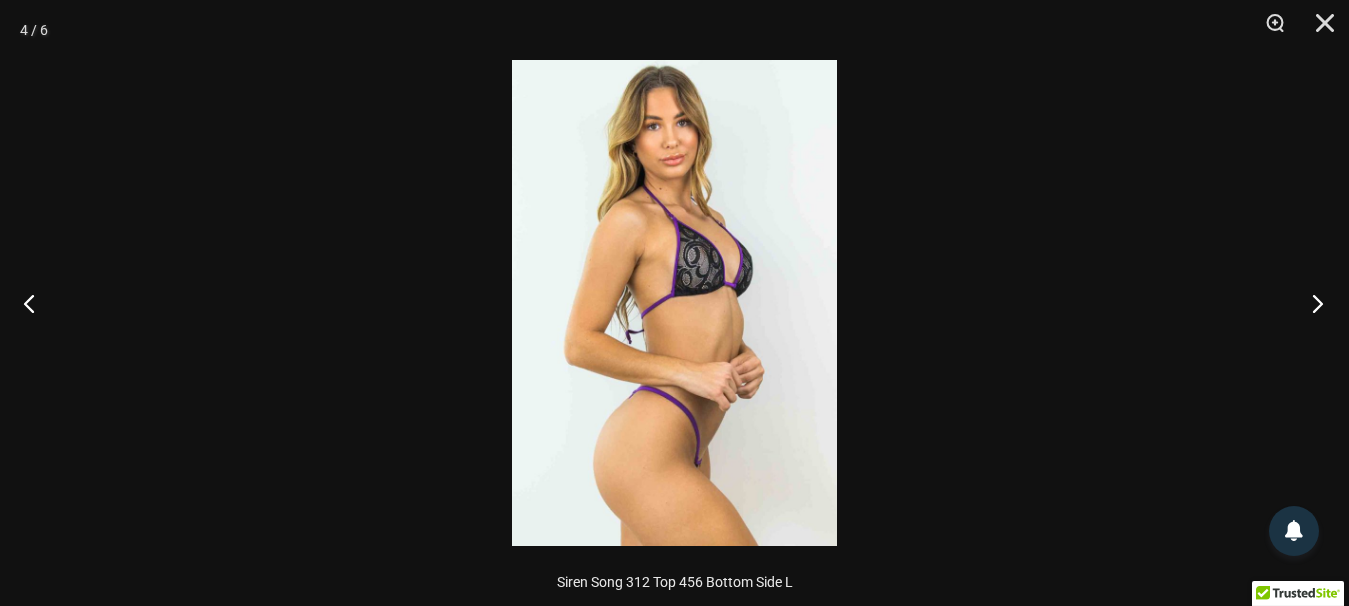 click at bounding box center [1311, 303] 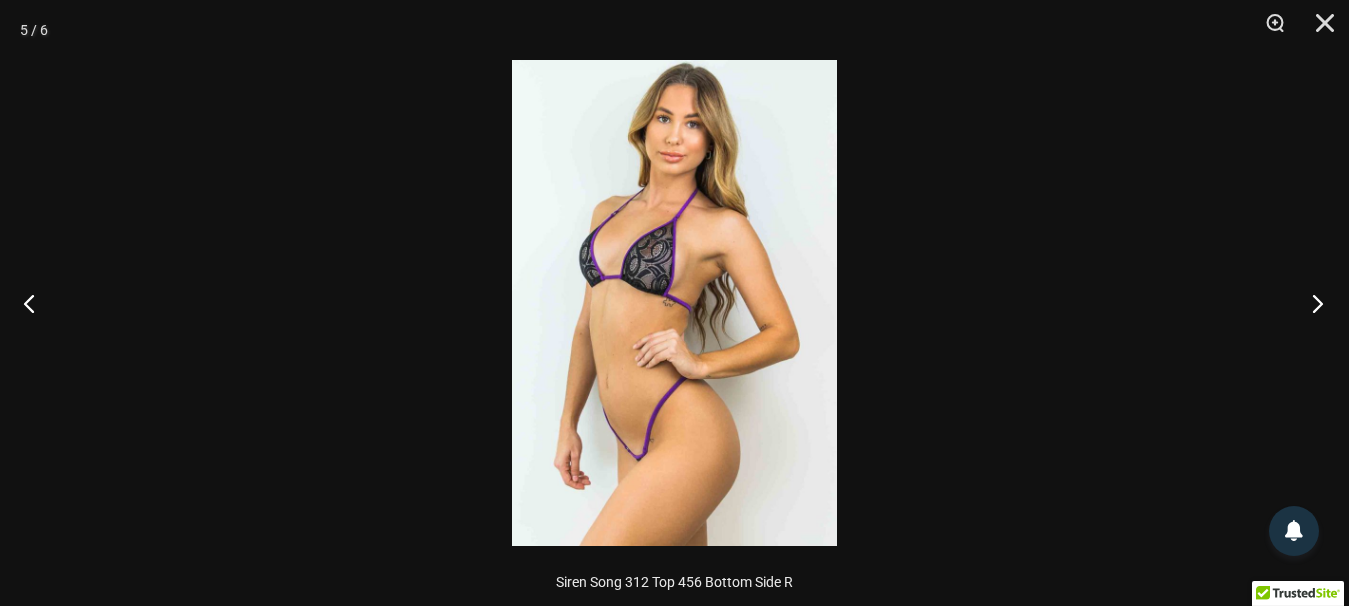 click at bounding box center [1311, 303] 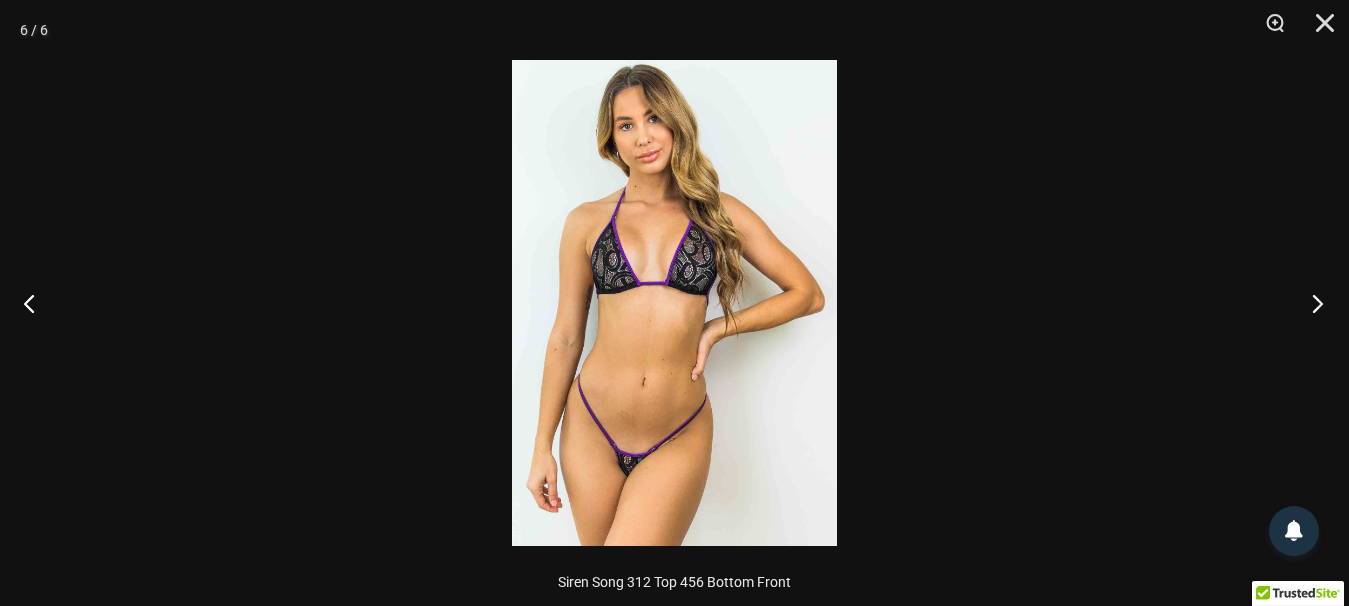 click at bounding box center (1311, 303) 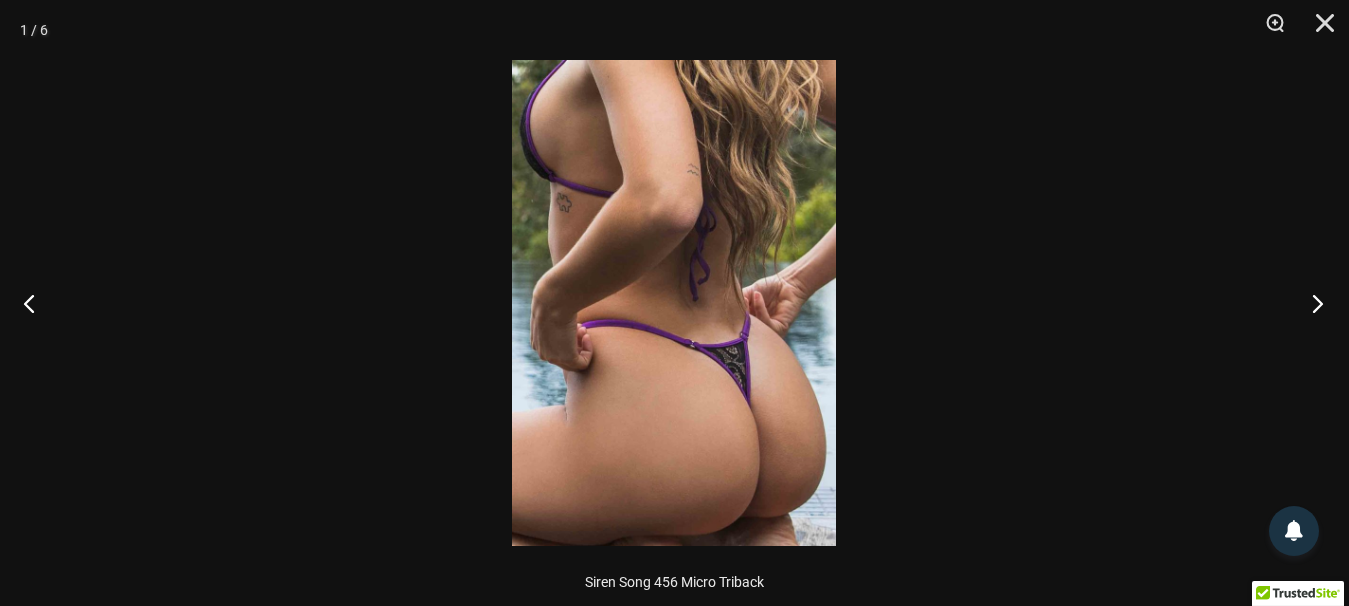 click at bounding box center (1311, 303) 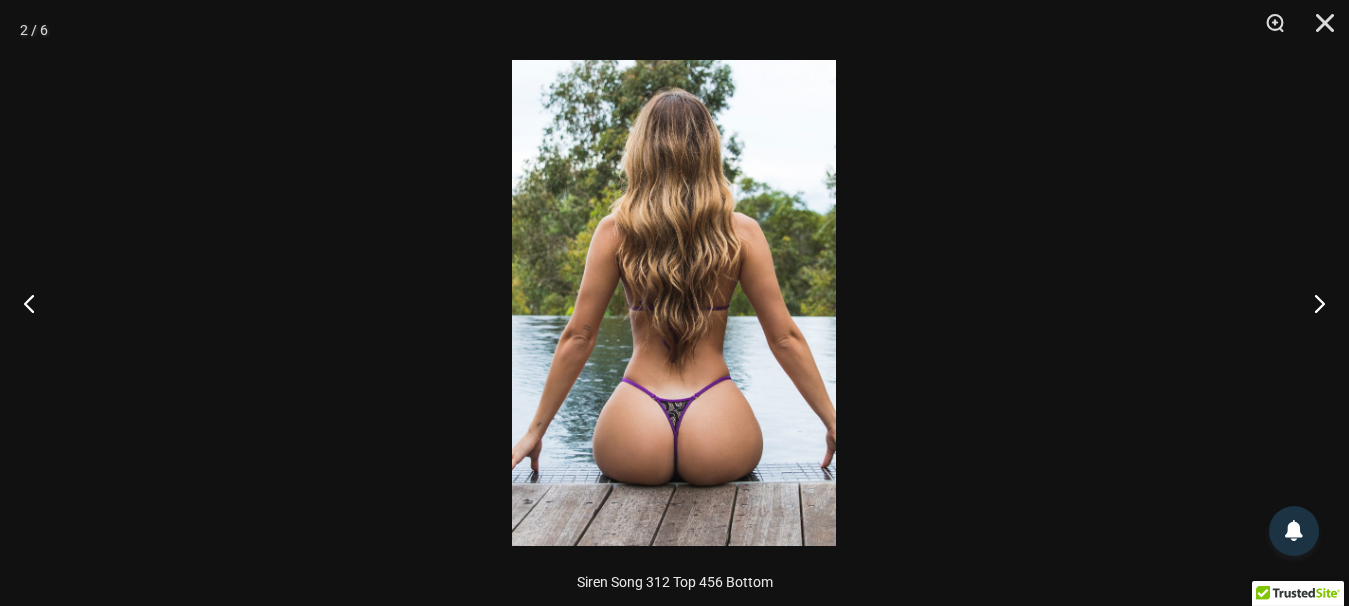 click at bounding box center (674, 303) 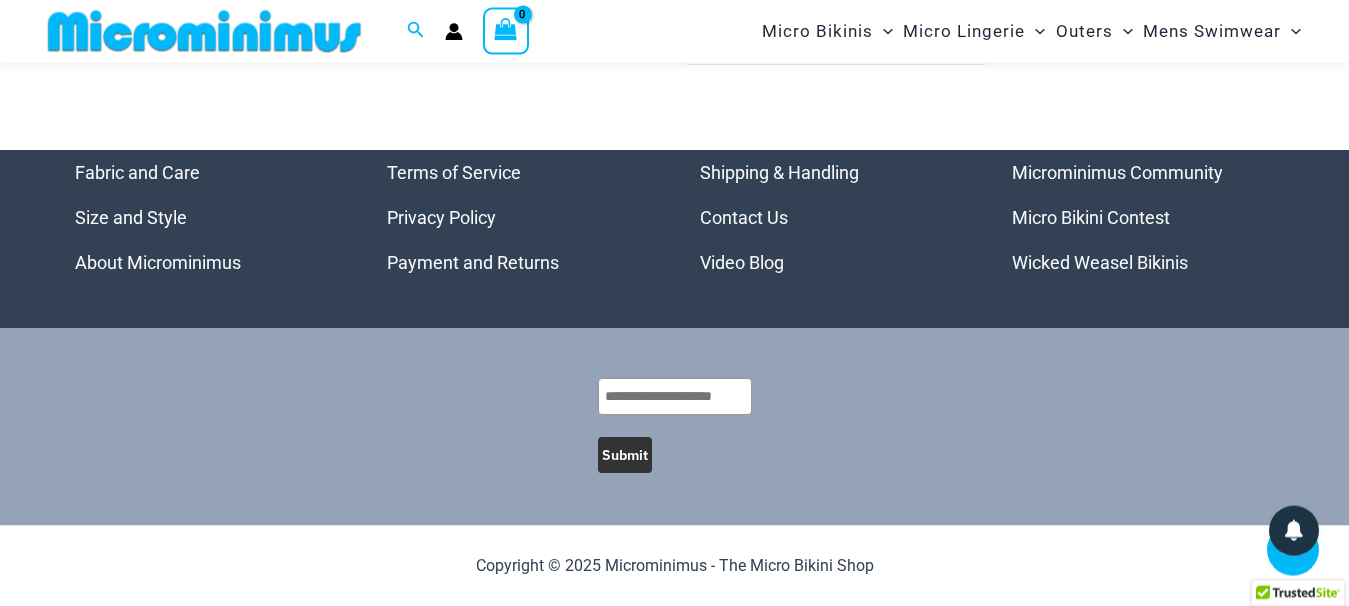 scroll, scrollTop: 4951, scrollLeft: 0, axis: vertical 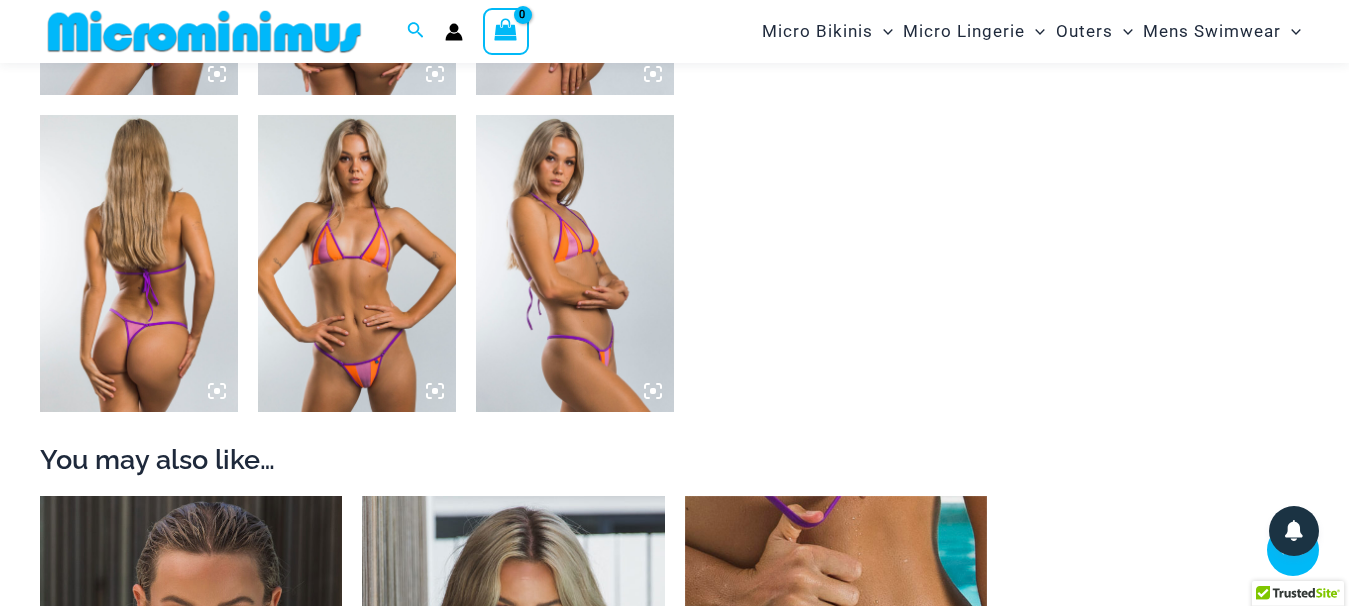 click 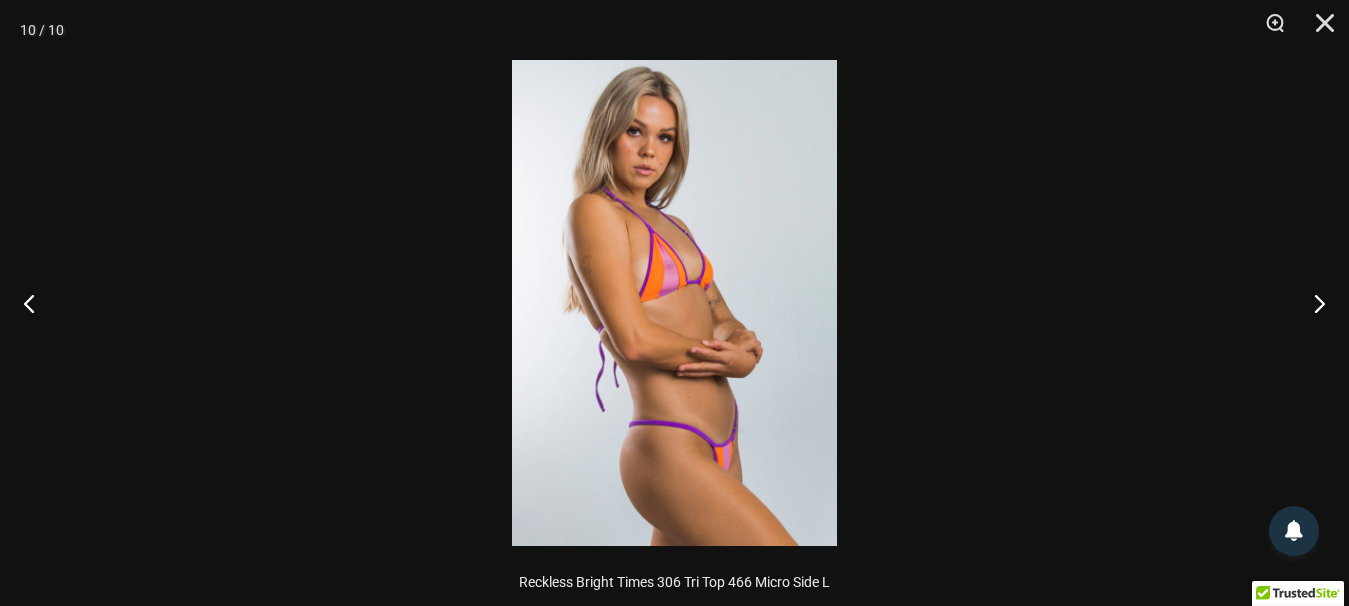 click at bounding box center (674, 303) 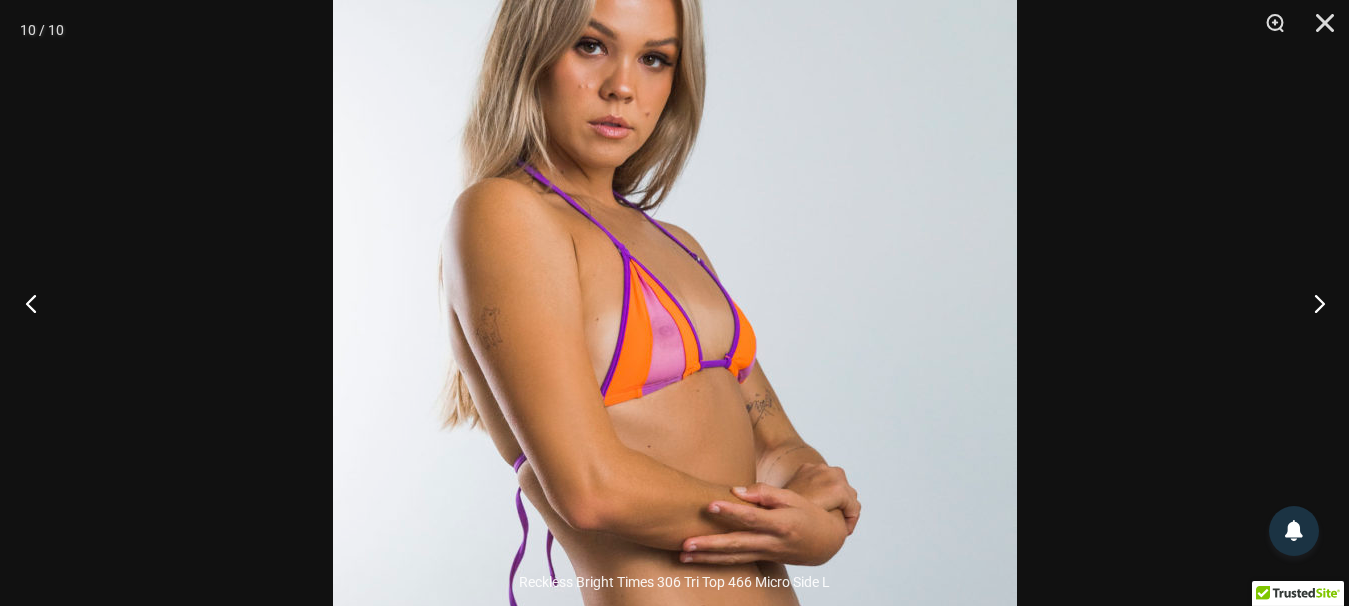 click at bounding box center (37, 303) 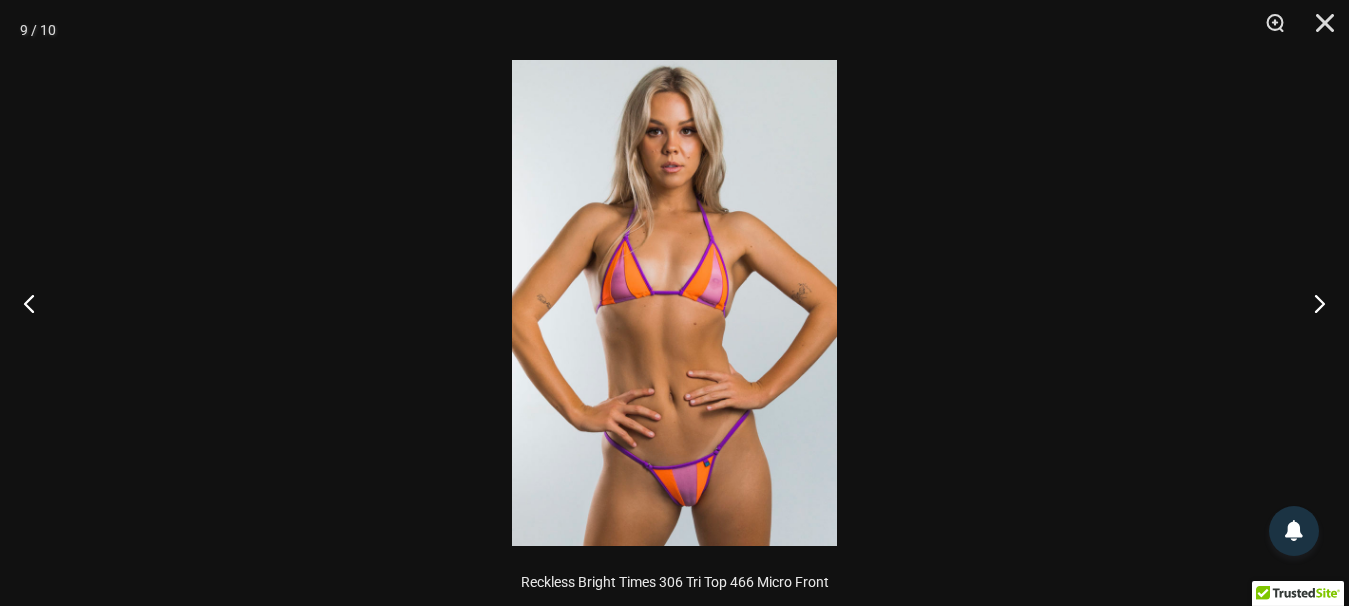 click at bounding box center (674, 303) 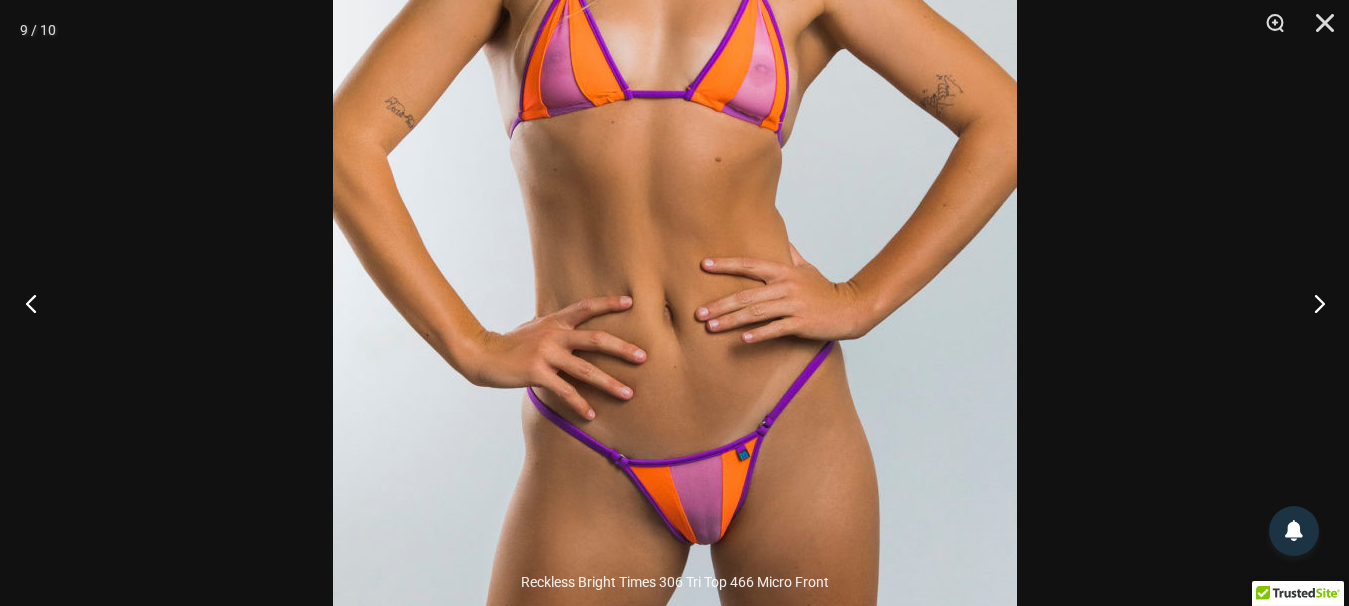 click at bounding box center [37, 303] 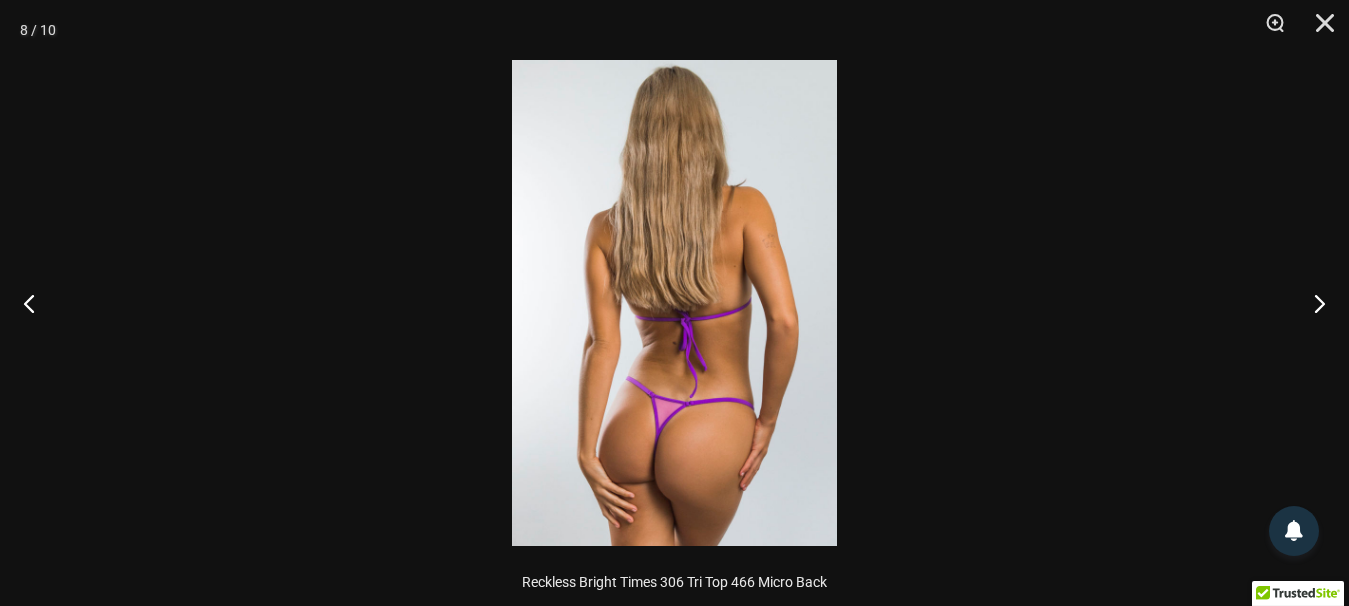 click at bounding box center (674, 303) 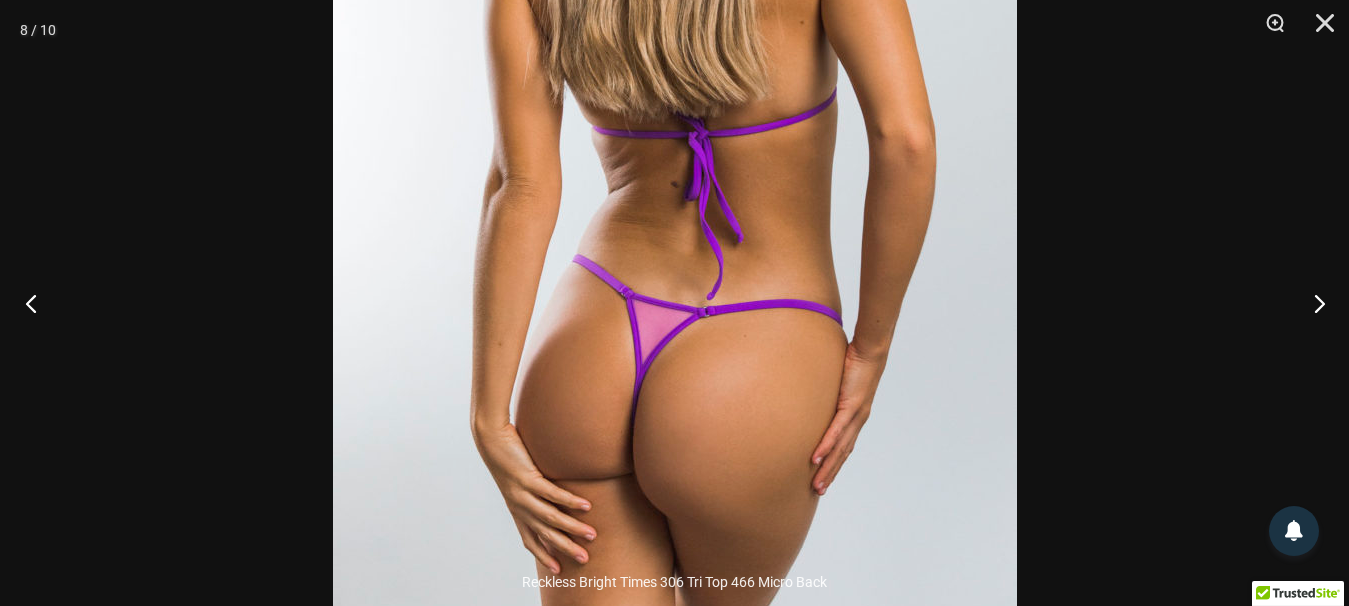click at bounding box center (37, 303) 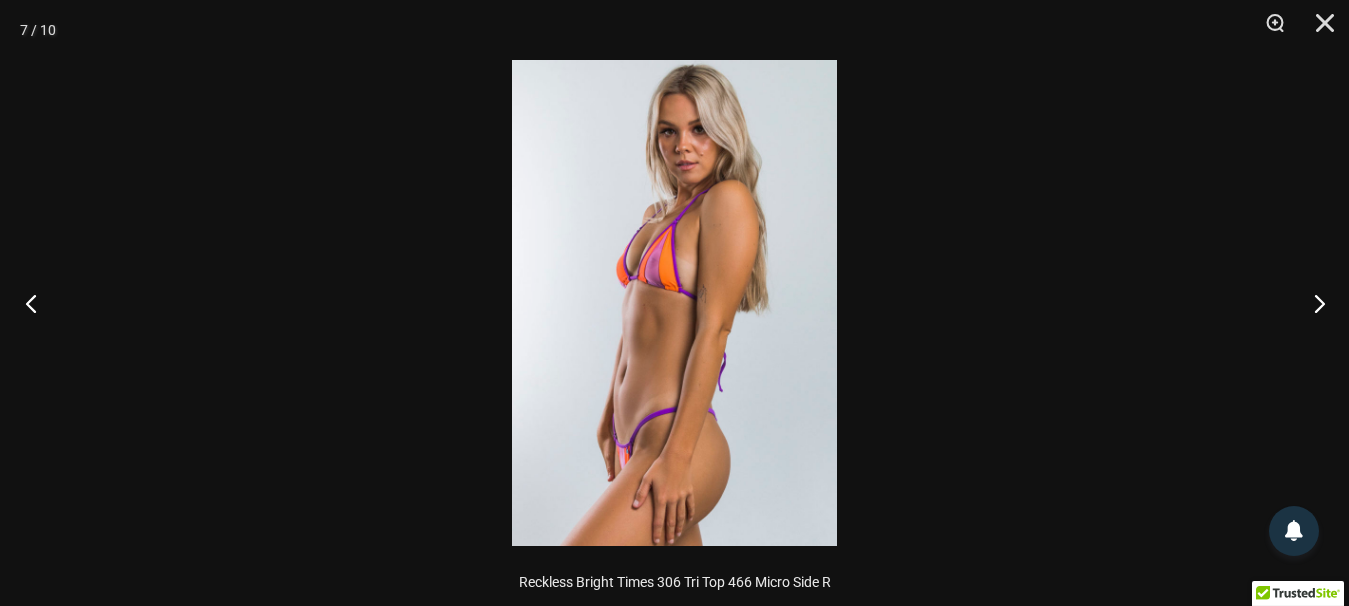 click at bounding box center (37, 303) 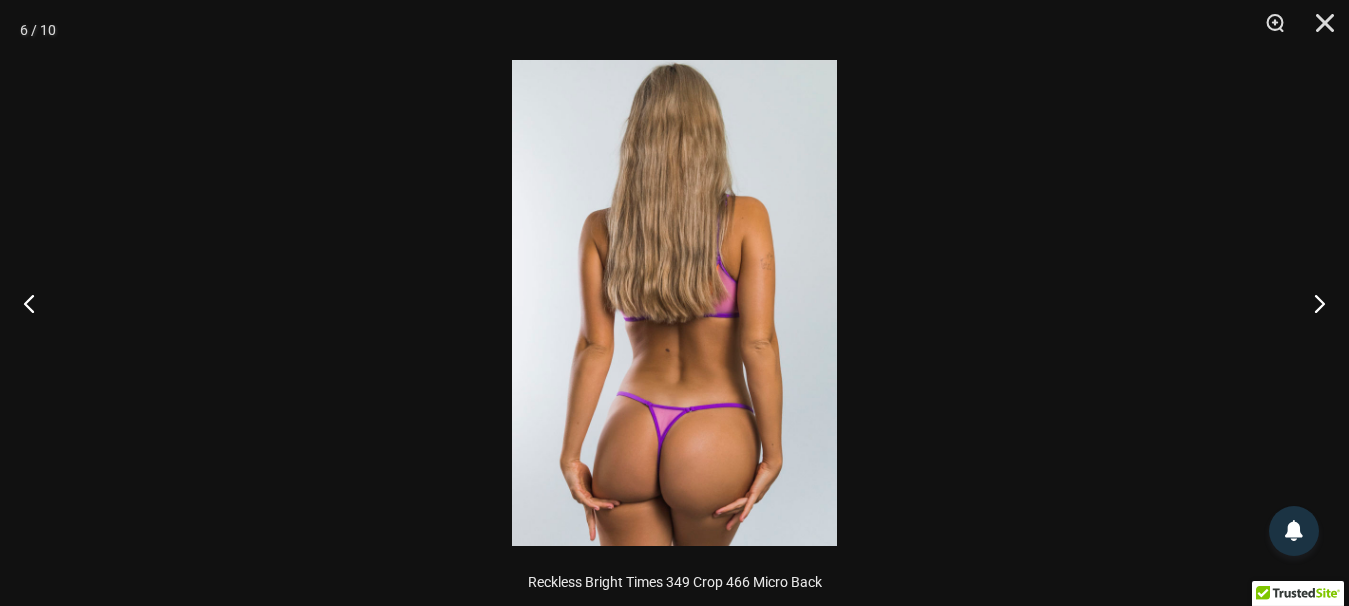 click at bounding box center (674, 303) 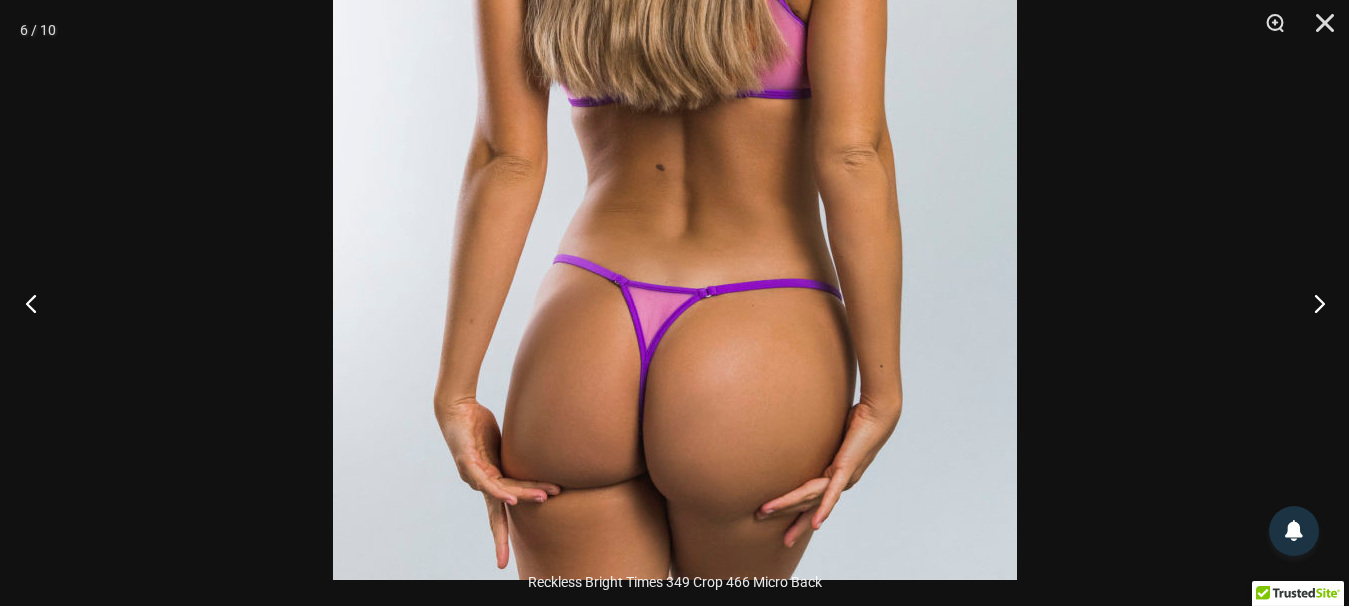 click at bounding box center (37, 303) 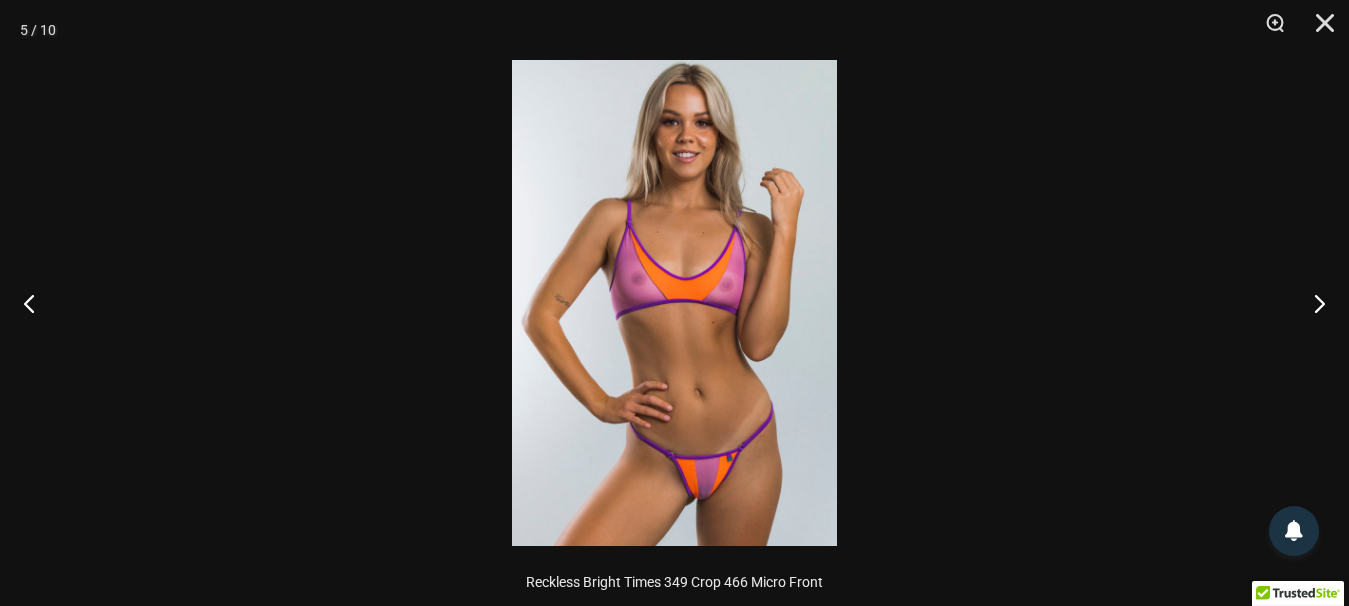 click at bounding box center [674, 303] 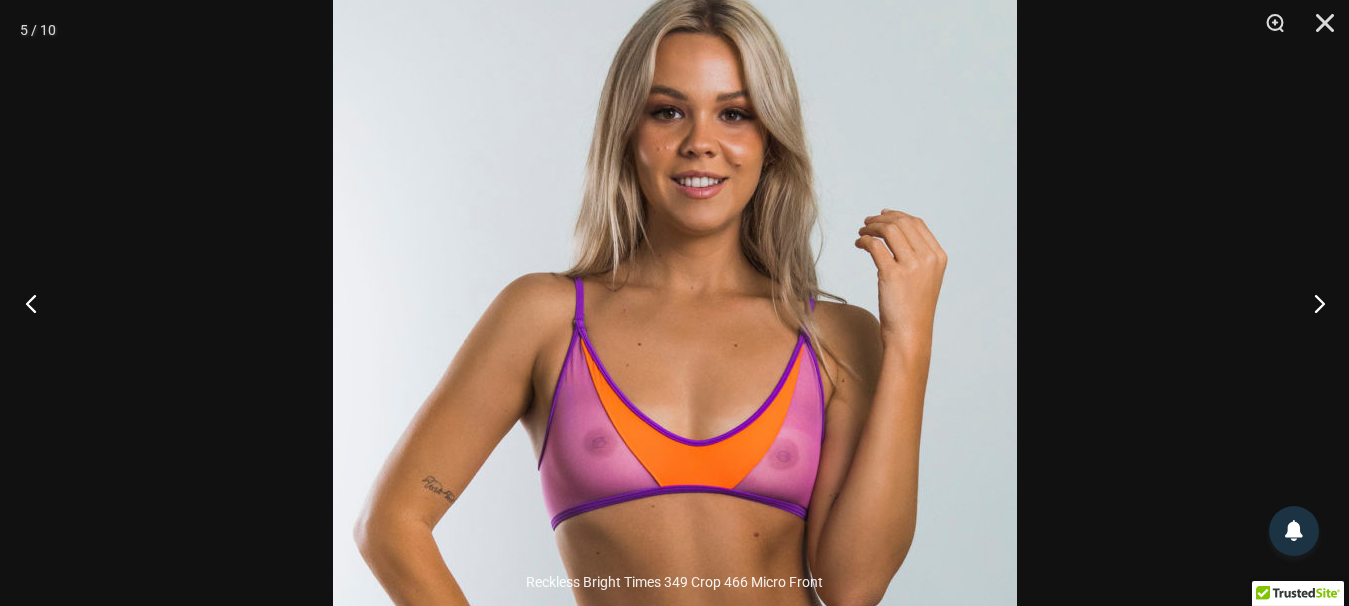 click at bounding box center (37, 303) 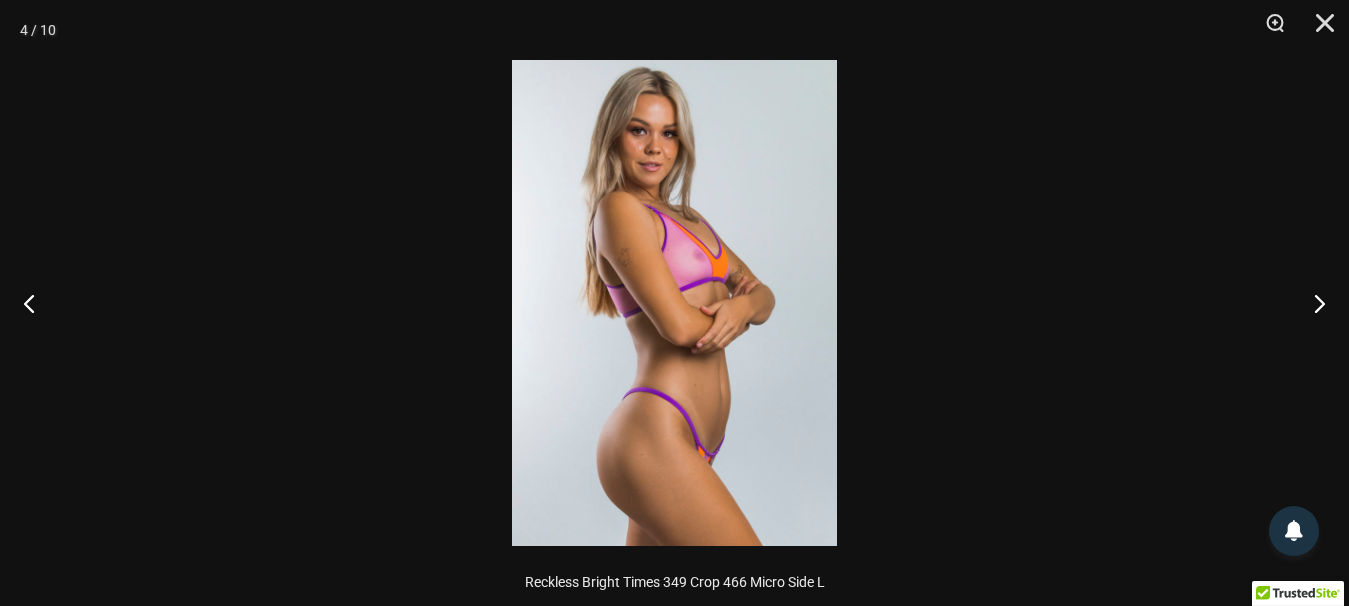 click at bounding box center (674, 303) 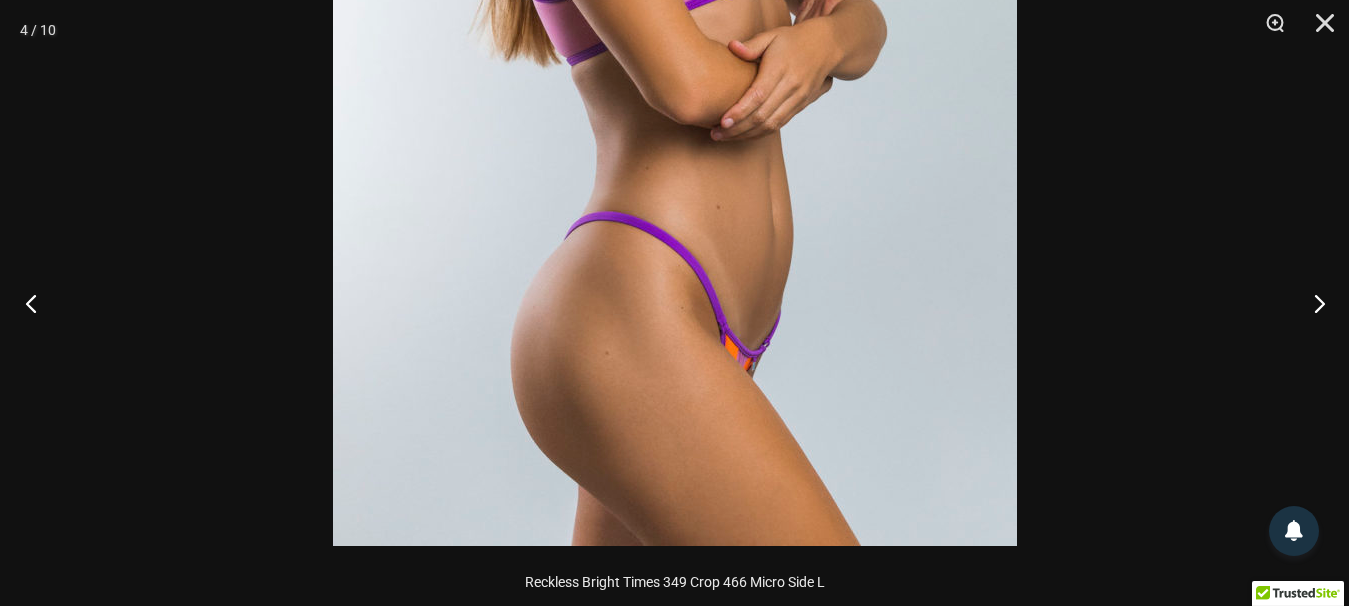 click at bounding box center [37, 303] 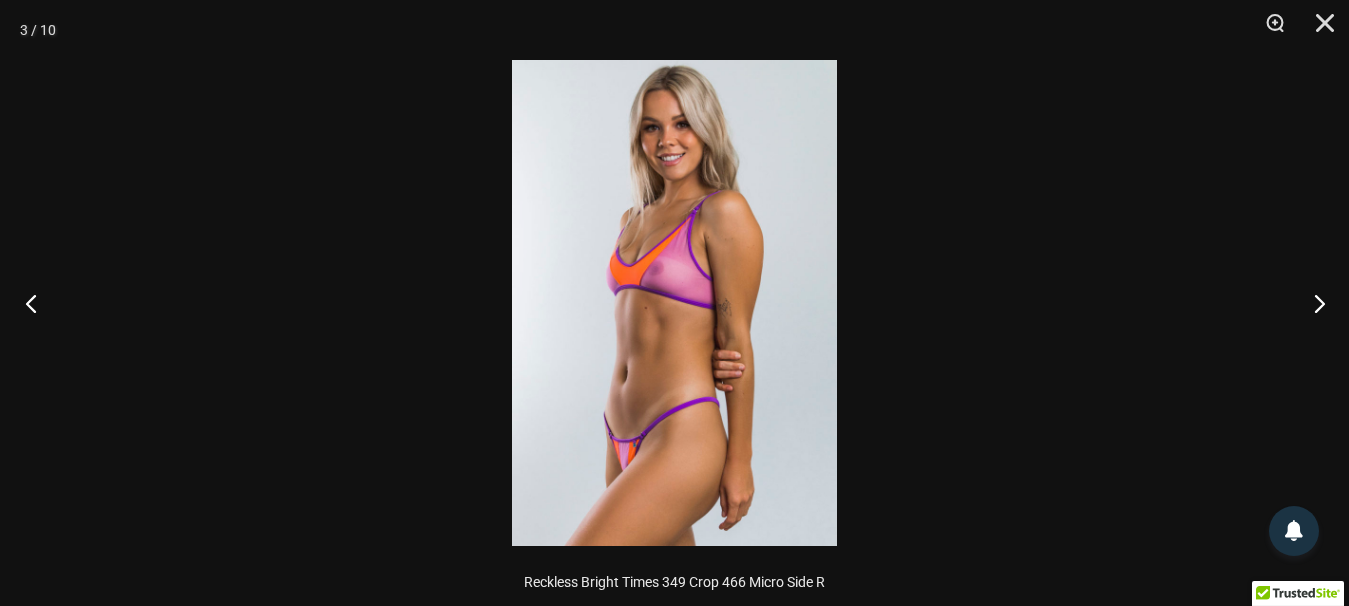 click at bounding box center (37, 303) 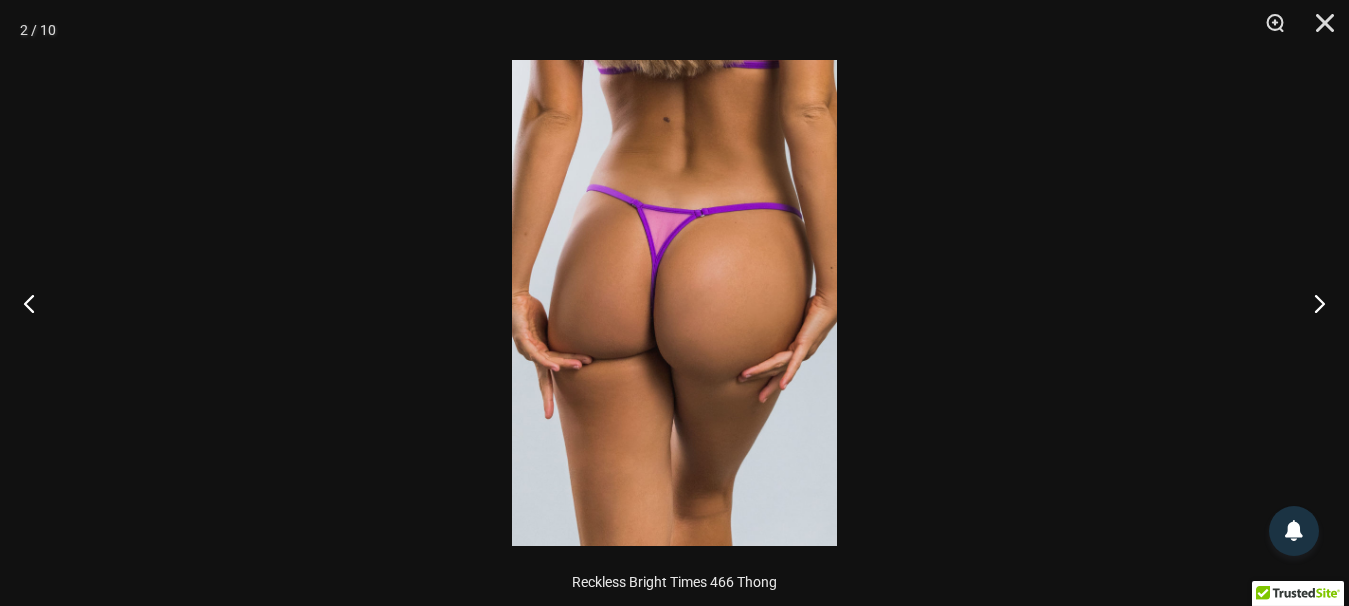 click at bounding box center [674, 303] 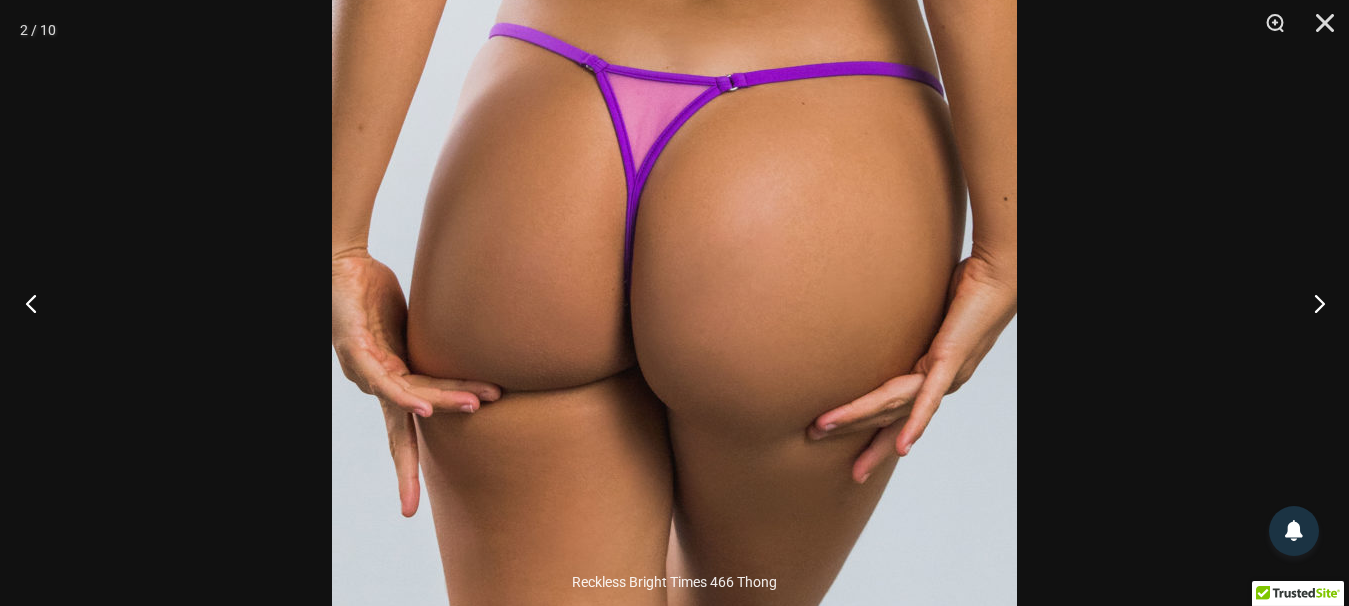 click at bounding box center [37, 303] 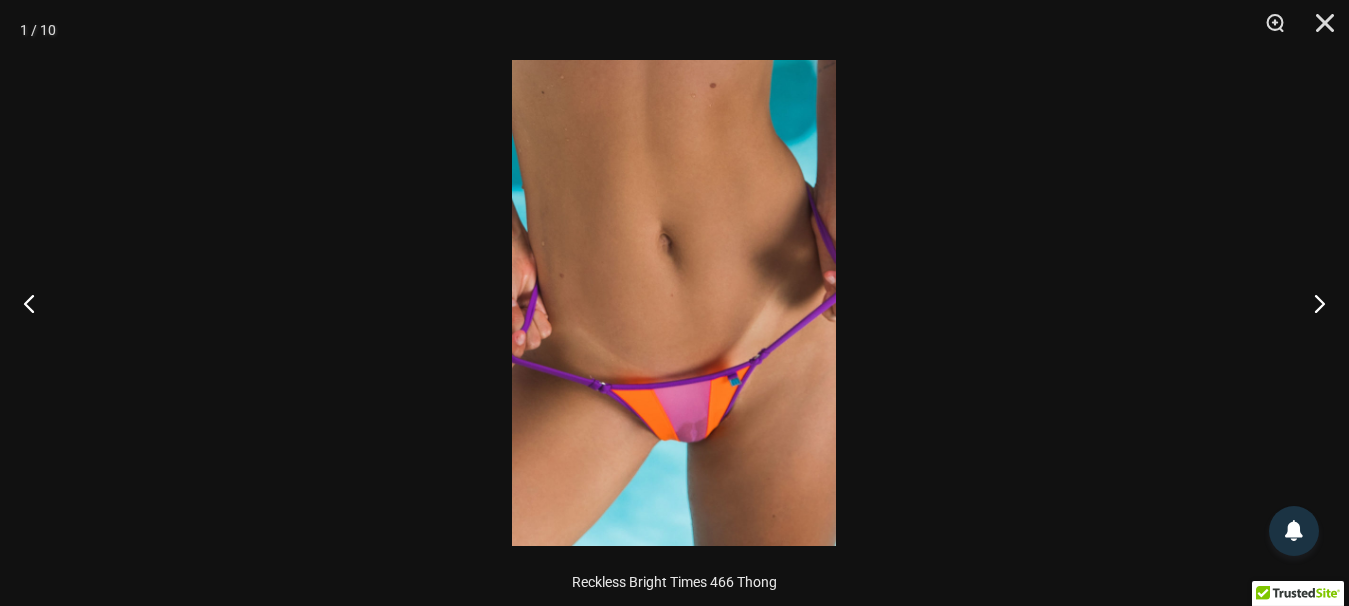 click at bounding box center [674, 303] 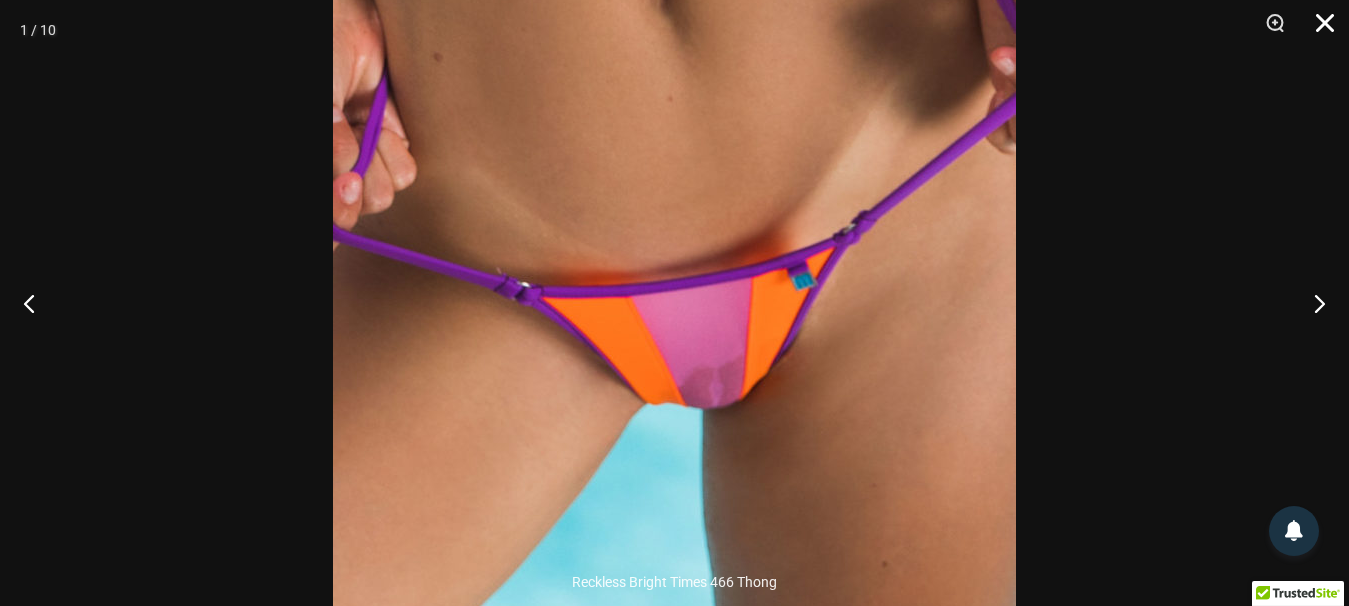 click at bounding box center (1318, 30) 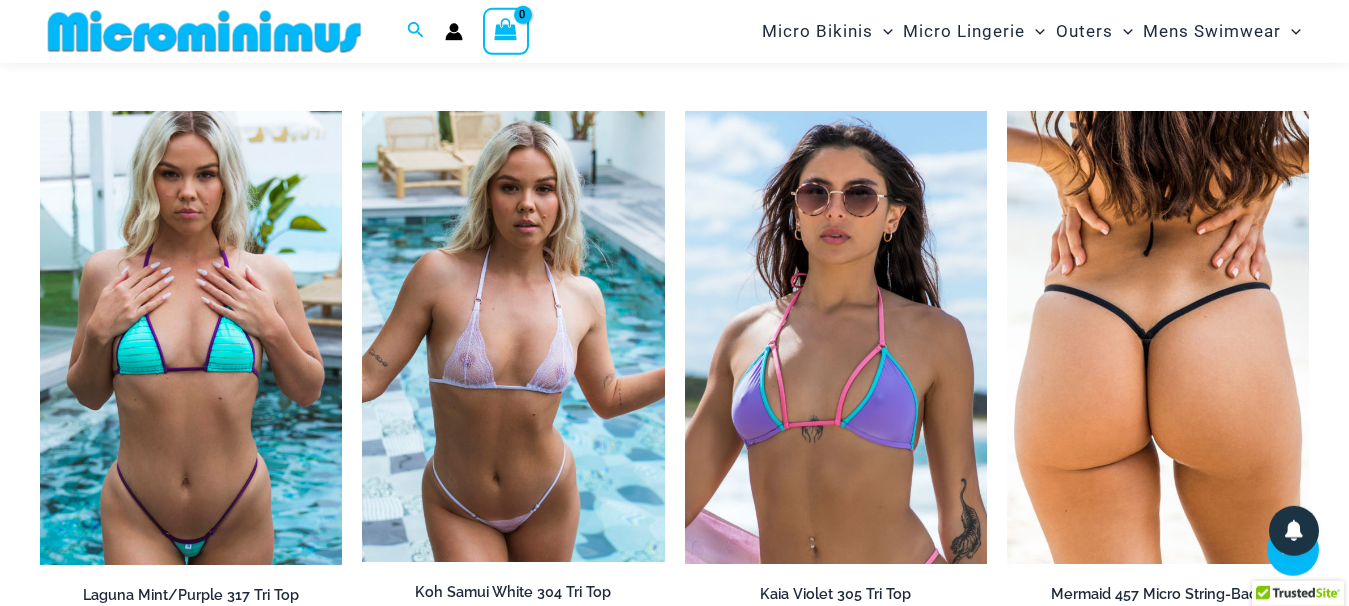 scroll, scrollTop: 4674, scrollLeft: 0, axis: vertical 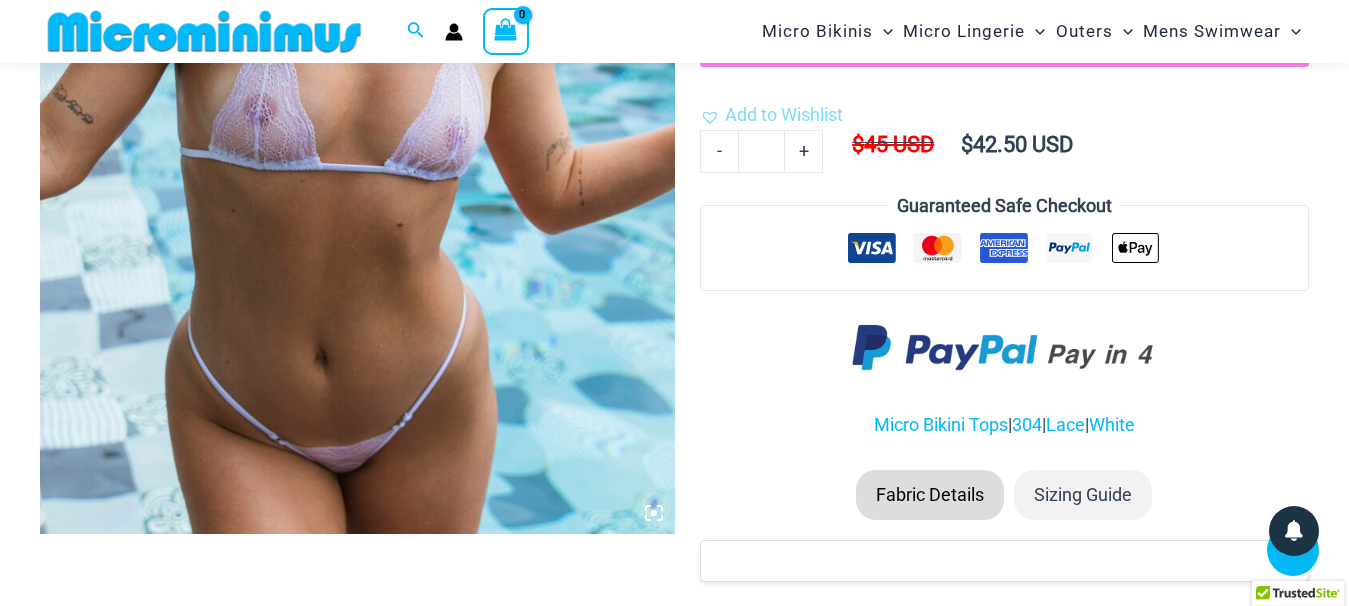 click at bounding box center (357, 60) 